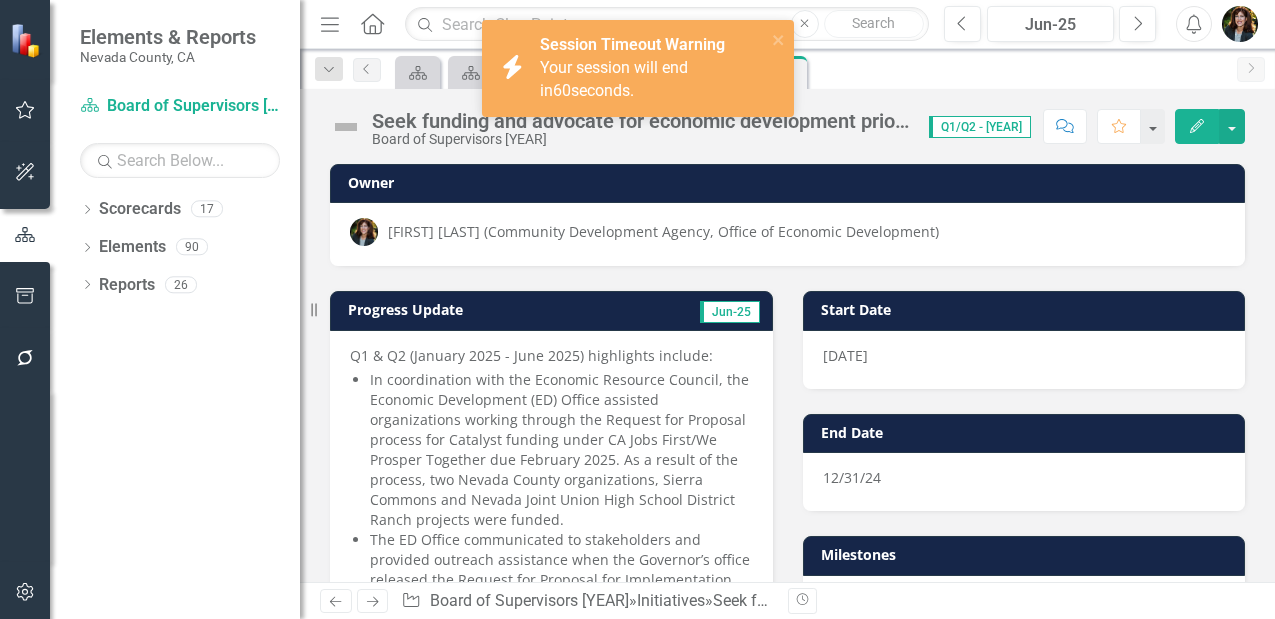 scroll, scrollTop: 0, scrollLeft: 0, axis: both 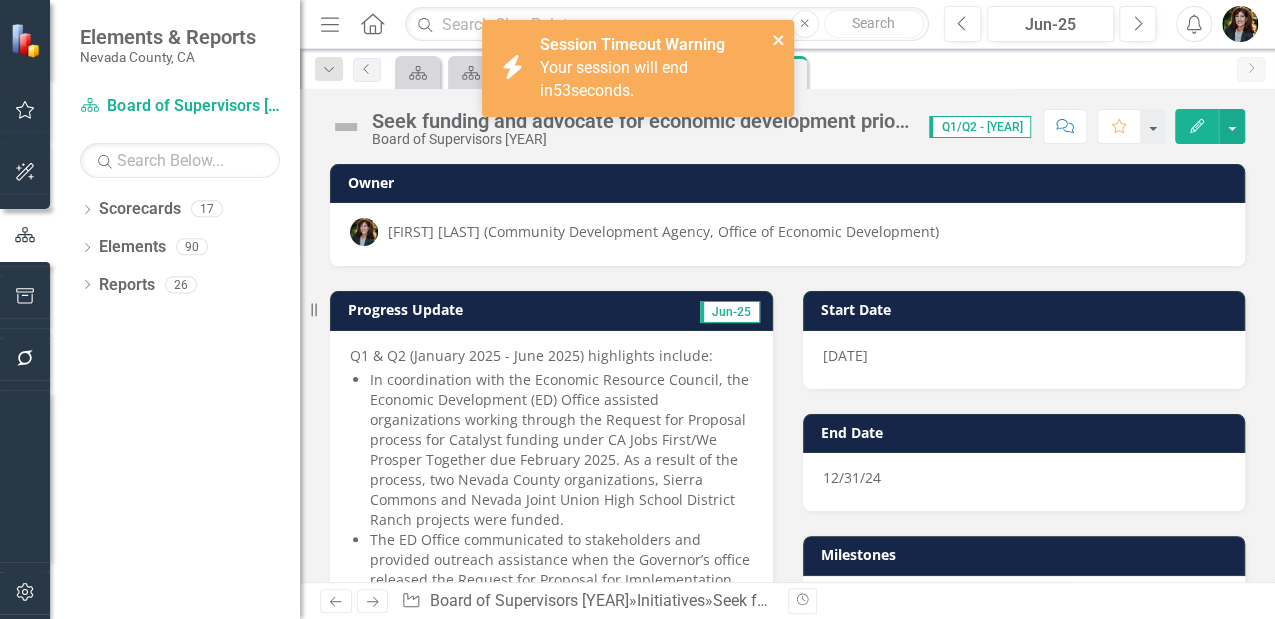 click 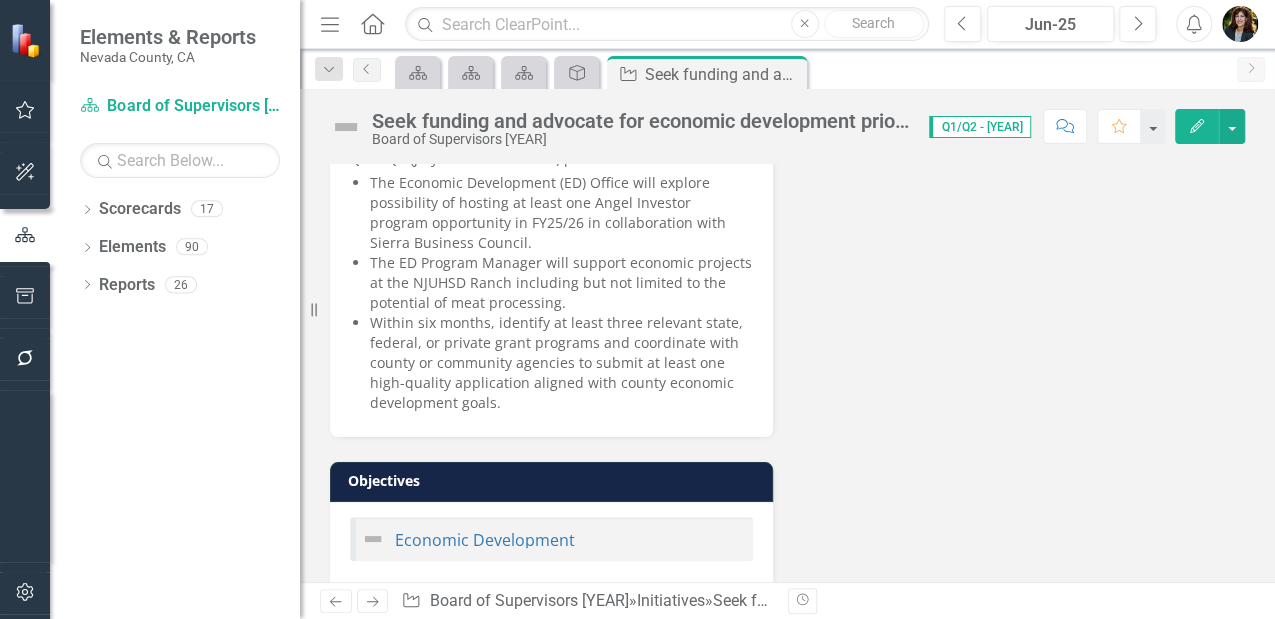 scroll, scrollTop: 600, scrollLeft: 0, axis: vertical 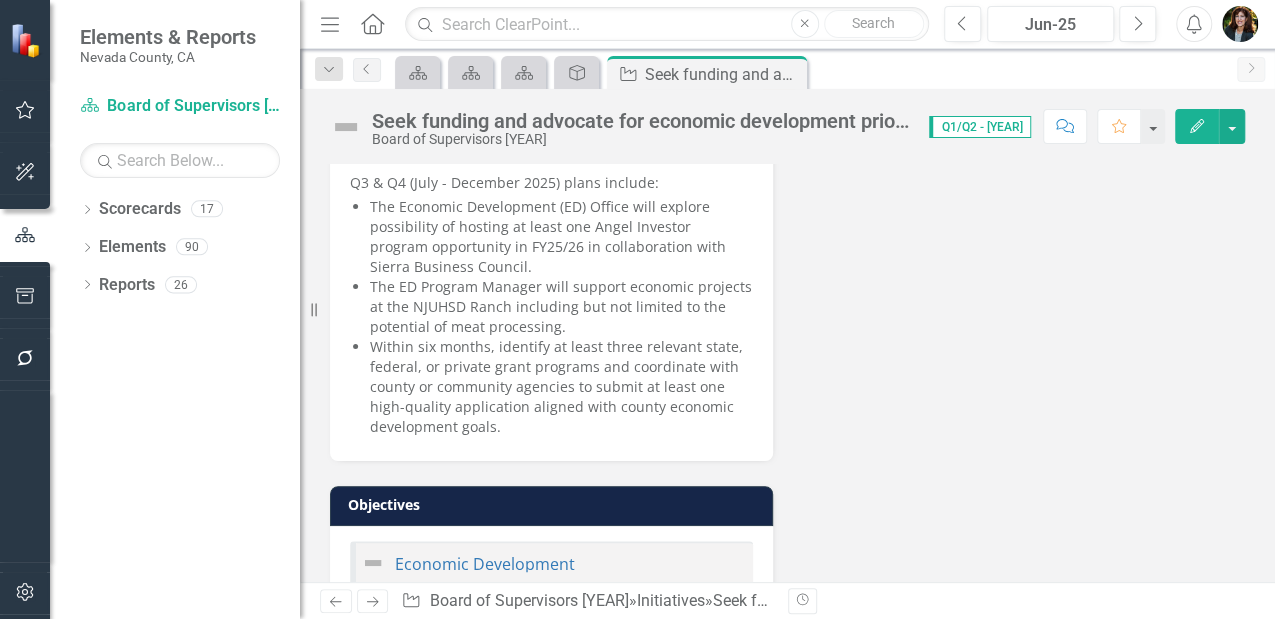 click on "Scorecard Scorecard Scorecard Objective Initiative Seek funding and advocate for economic development priorities Pin Close" at bounding box center (809, 72) 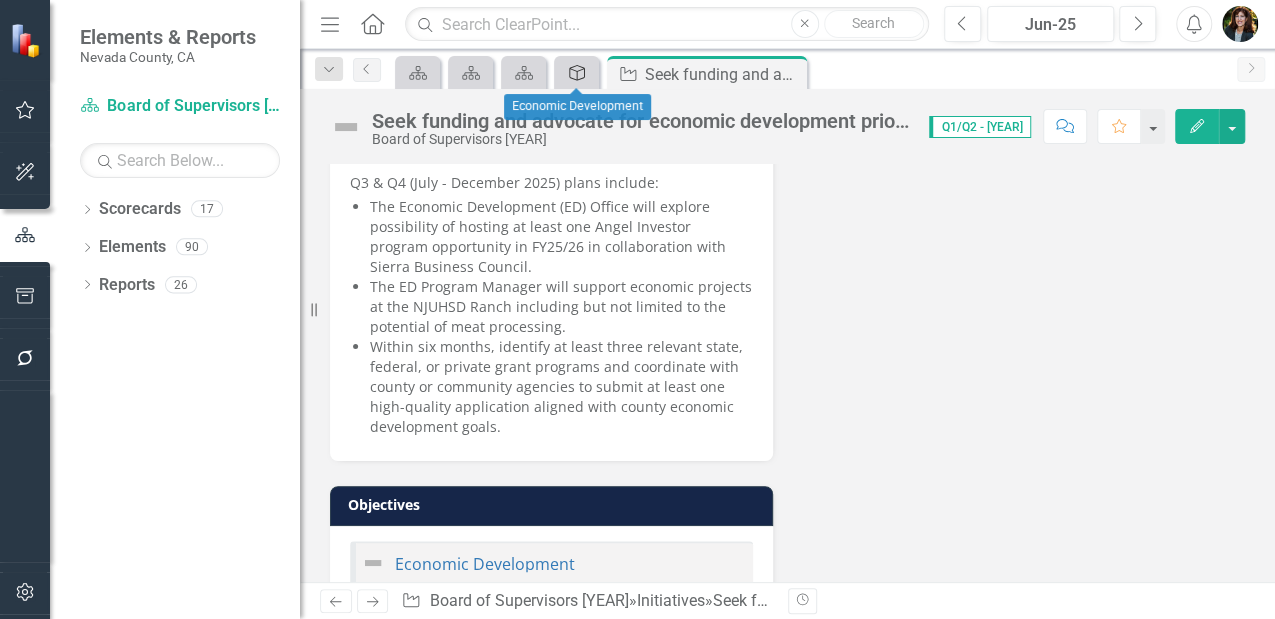 click on "Objective" 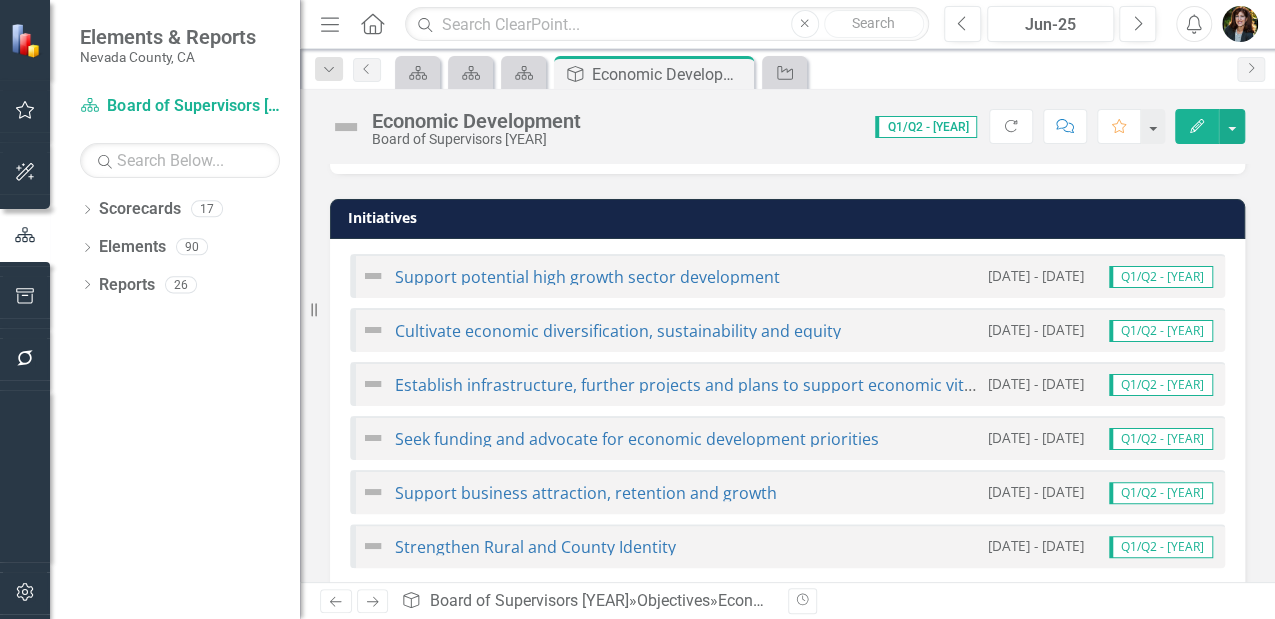 scroll, scrollTop: 1200, scrollLeft: 0, axis: vertical 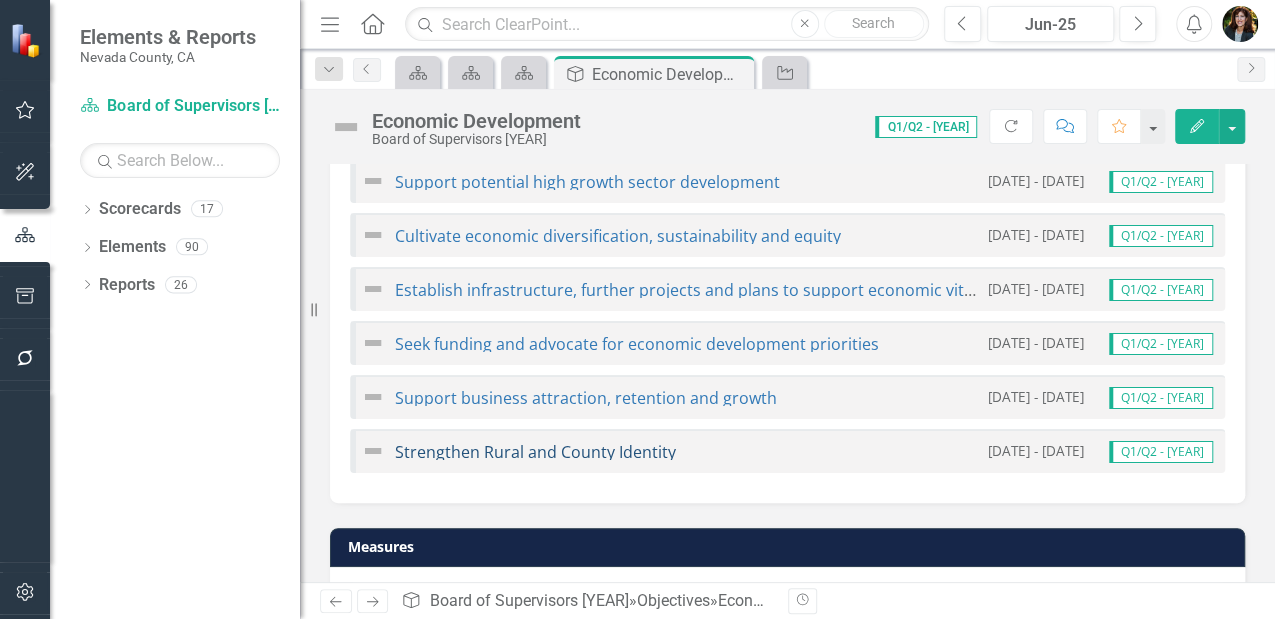 click on "Strengthen Rural and [STATE] Identity" at bounding box center [535, 452] 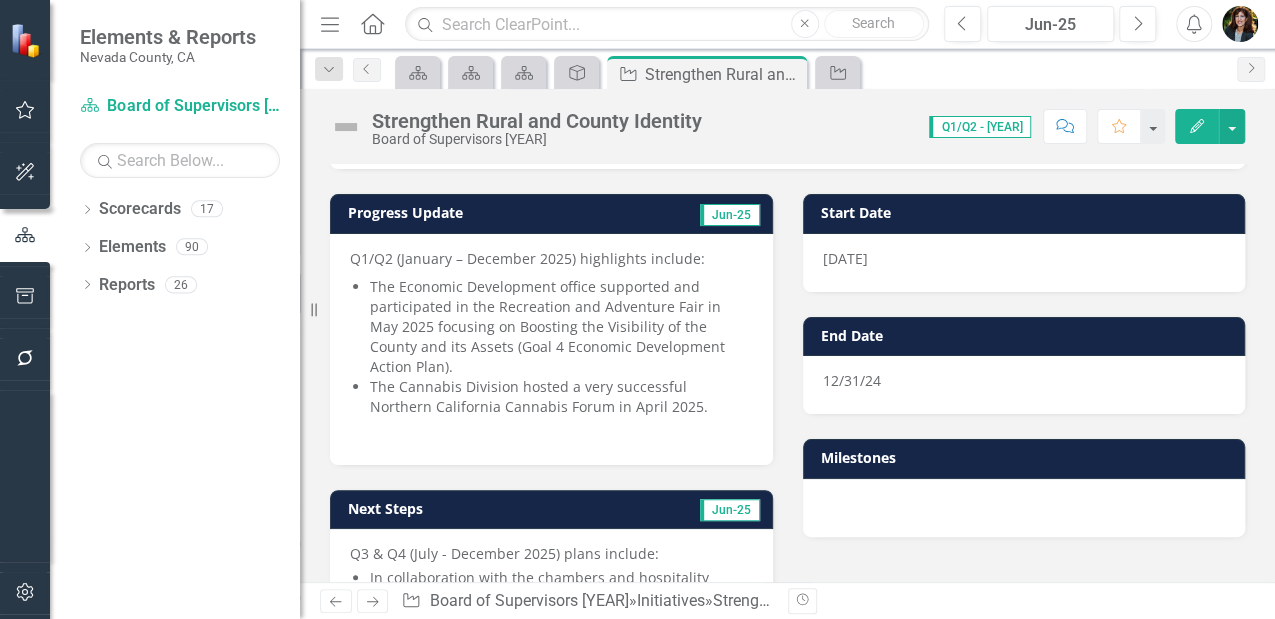 scroll, scrollTop: 66, scrollLeft: 0, axis: vertical 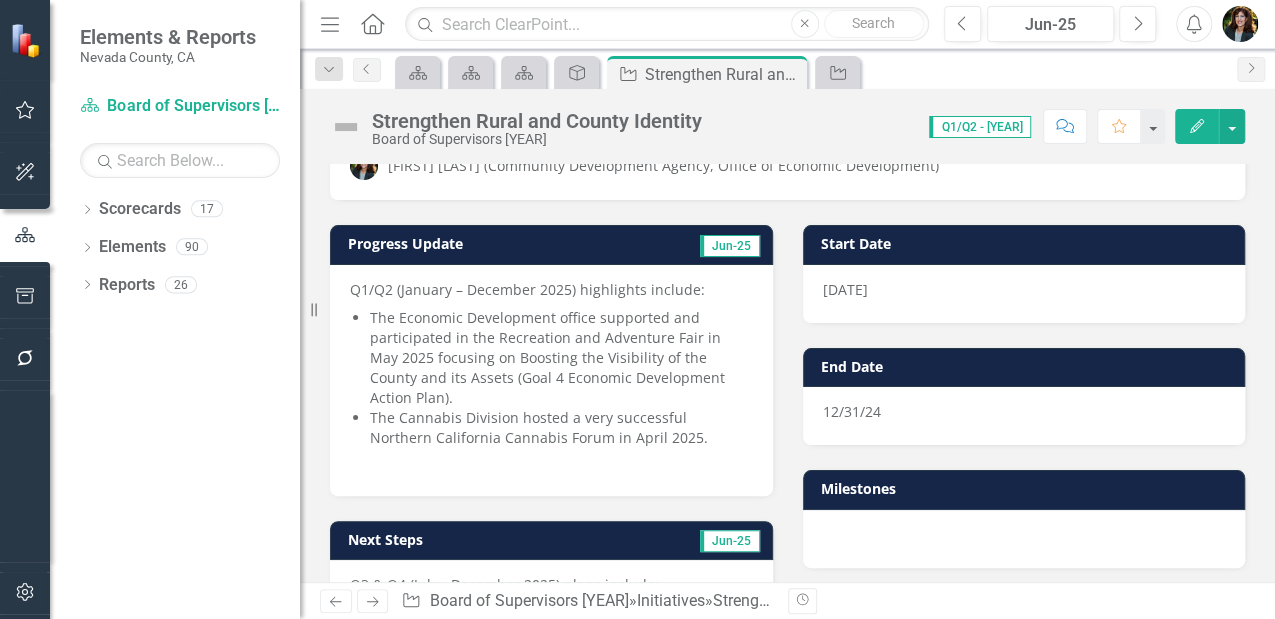 click on "The Cannabis Division hosted a very successful Northern California Cannabis Forum in April 2025." at bounding box center (561, 428) 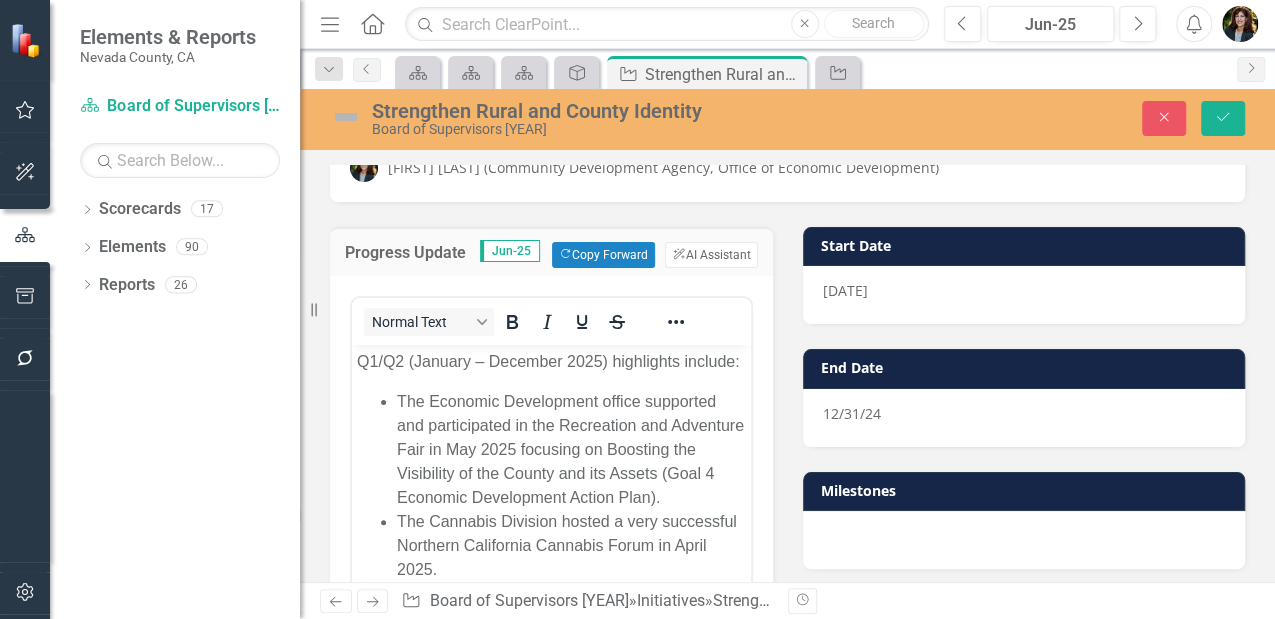 scroll, scrollTop: 0, scrollLeft: 0, axis: both 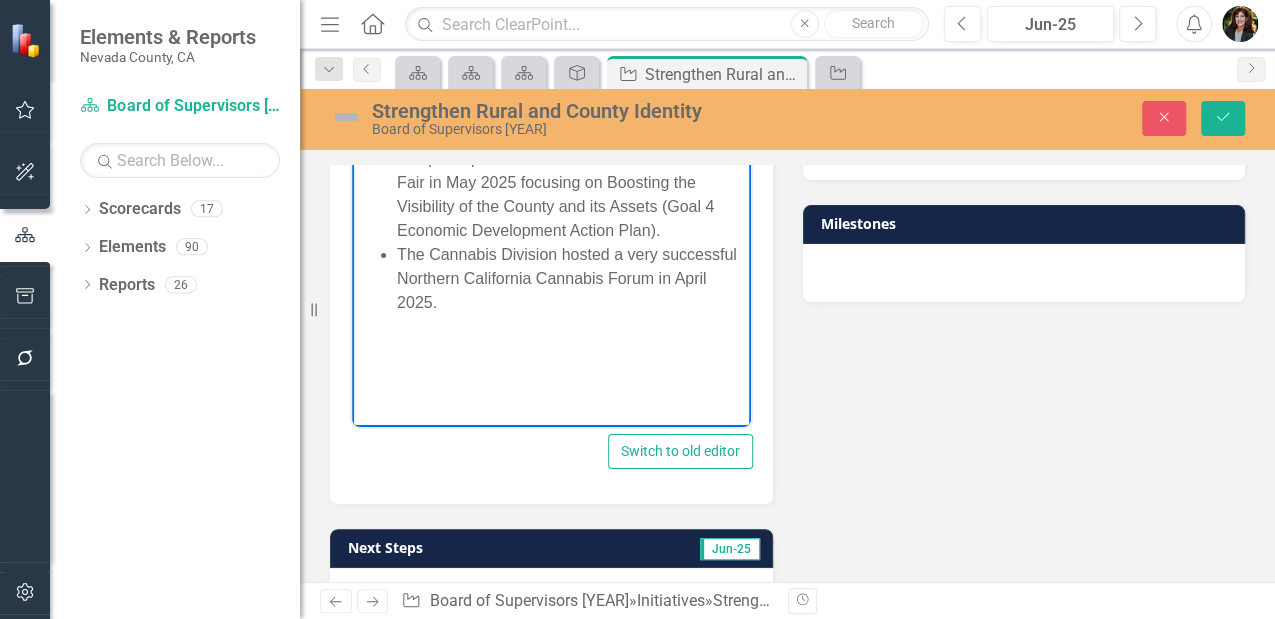 click on "The Cannabis Division hosted a very successful Northern California Cannabis Forum in April 2025." at bounding box center (571, 278) 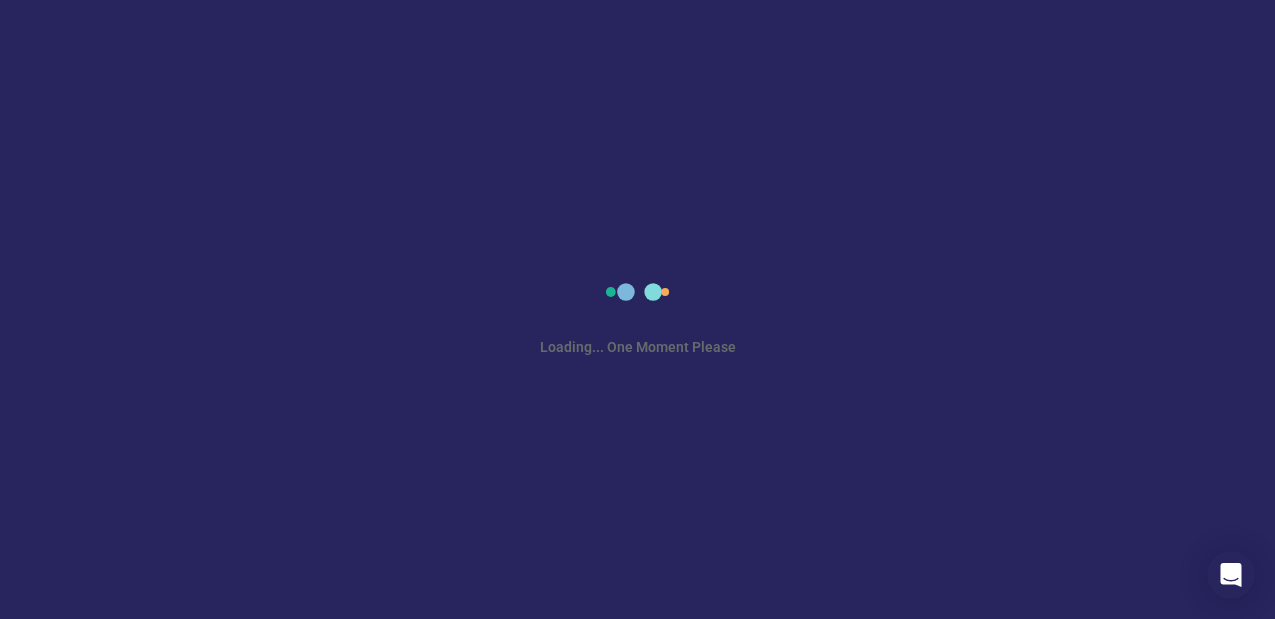 scroll, scrollTop: 0, scrollLeft: 0, axis: both 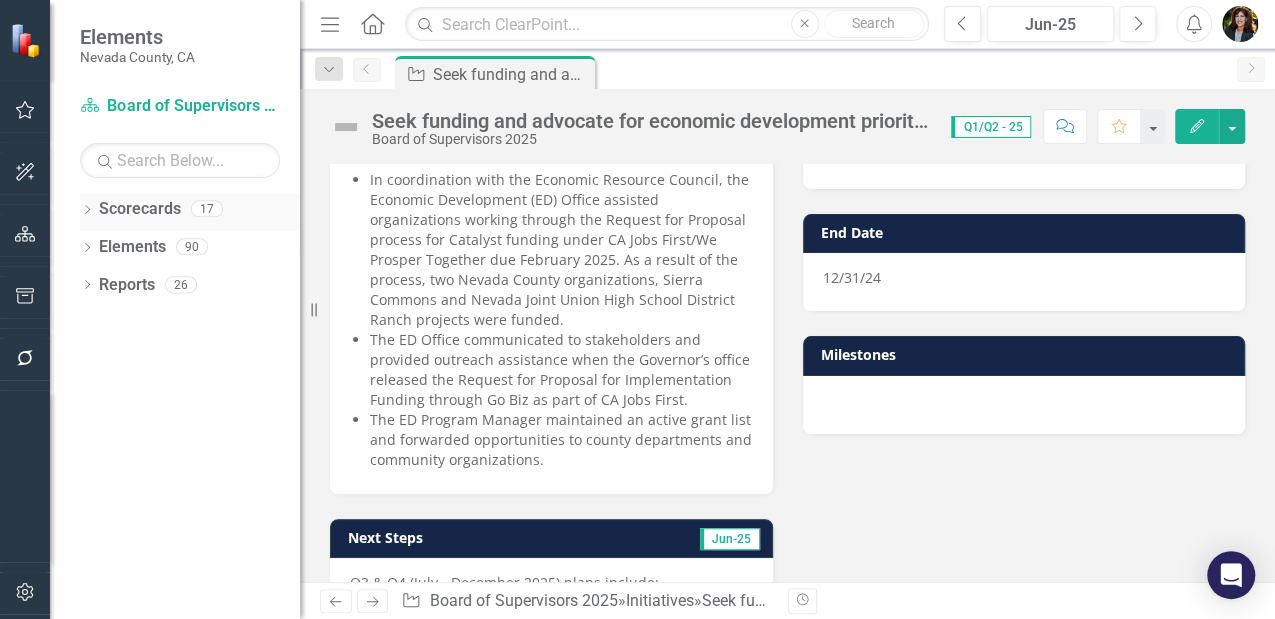 click on "Scorecards" at bounding box center (140, 209) 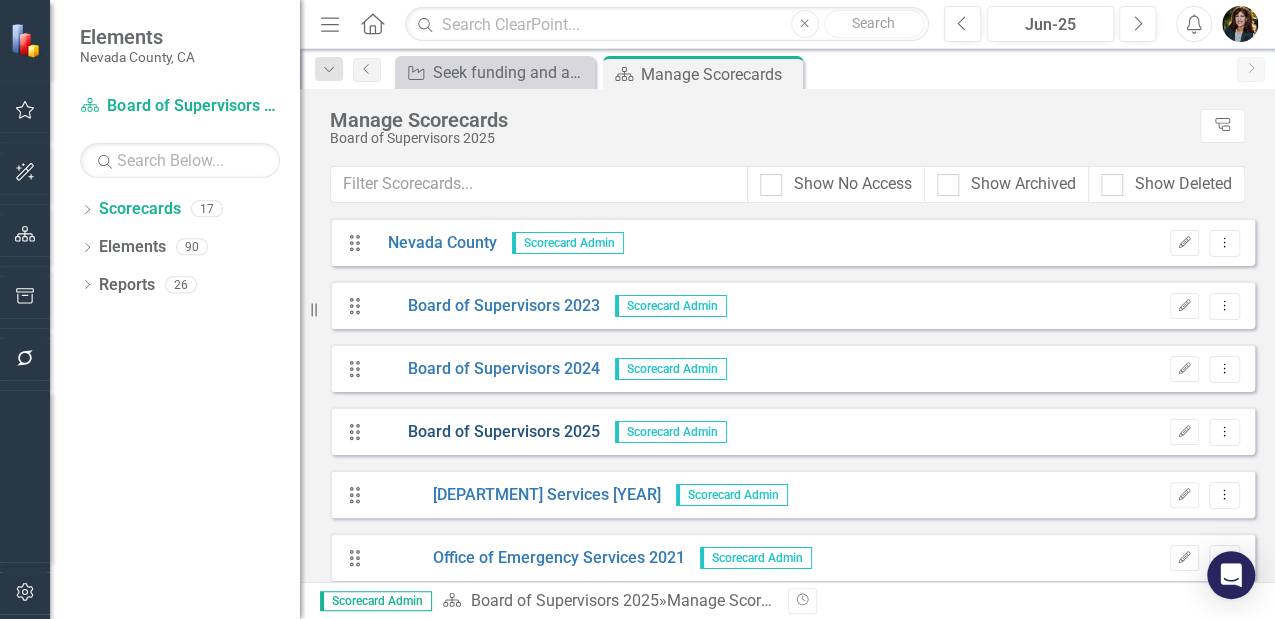 click on "Board of Supervisors 2025" at bounding box center (486, 432) 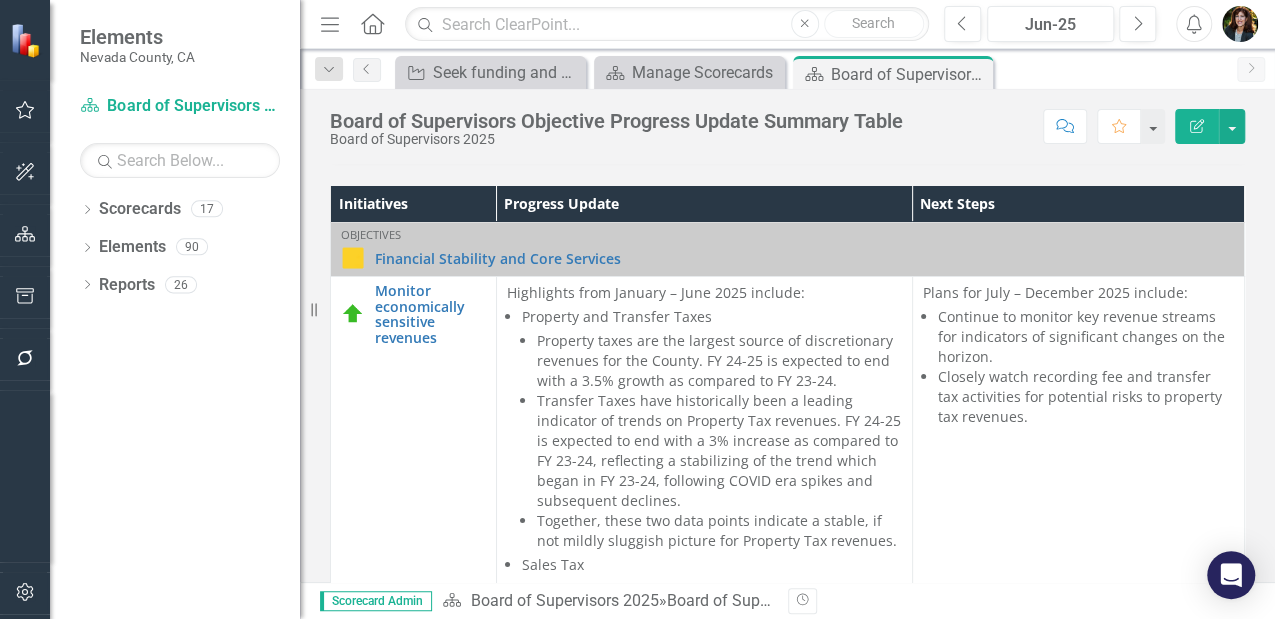 scroll, scrollTop: 496, scrollLeft: 0, axis: vertical 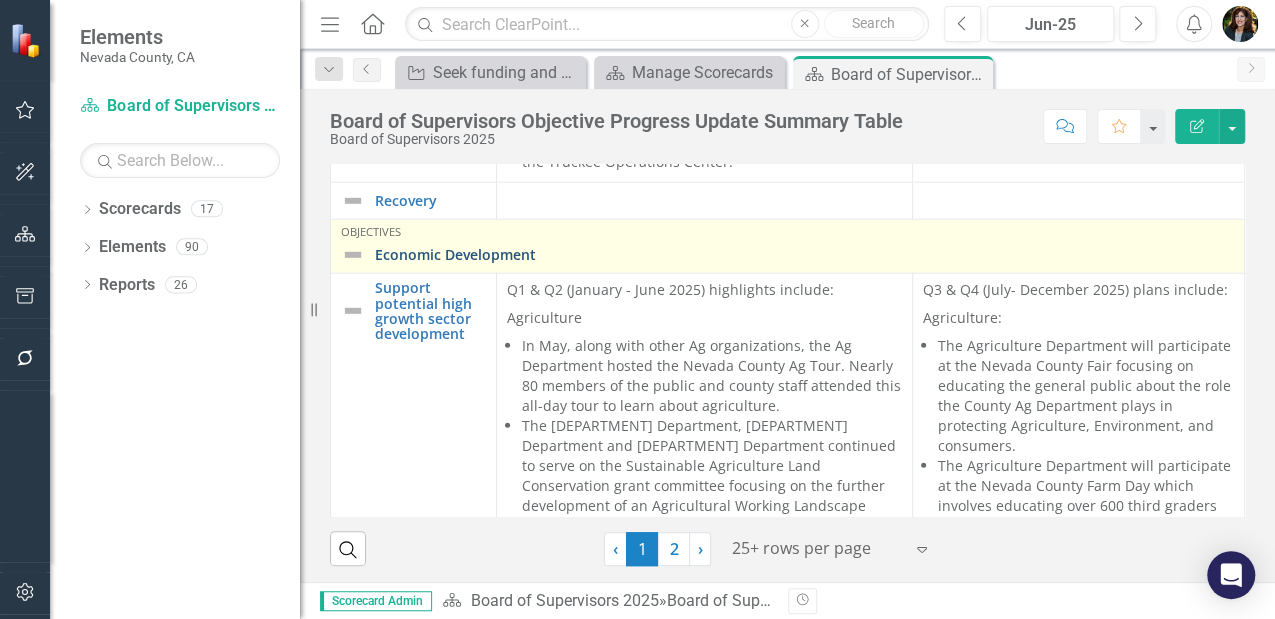 click on "Economic Development" at bounding box center [804, 254] 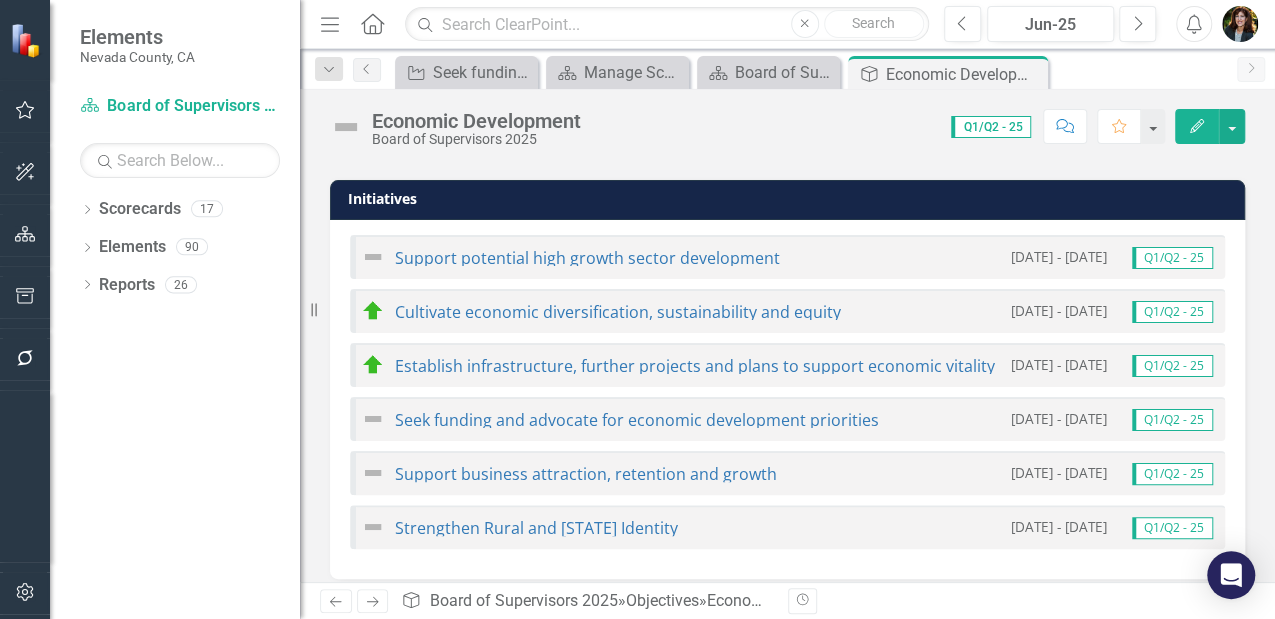 scroll, scrollTop: 1200, scrollLeft: 0, axis: vertical 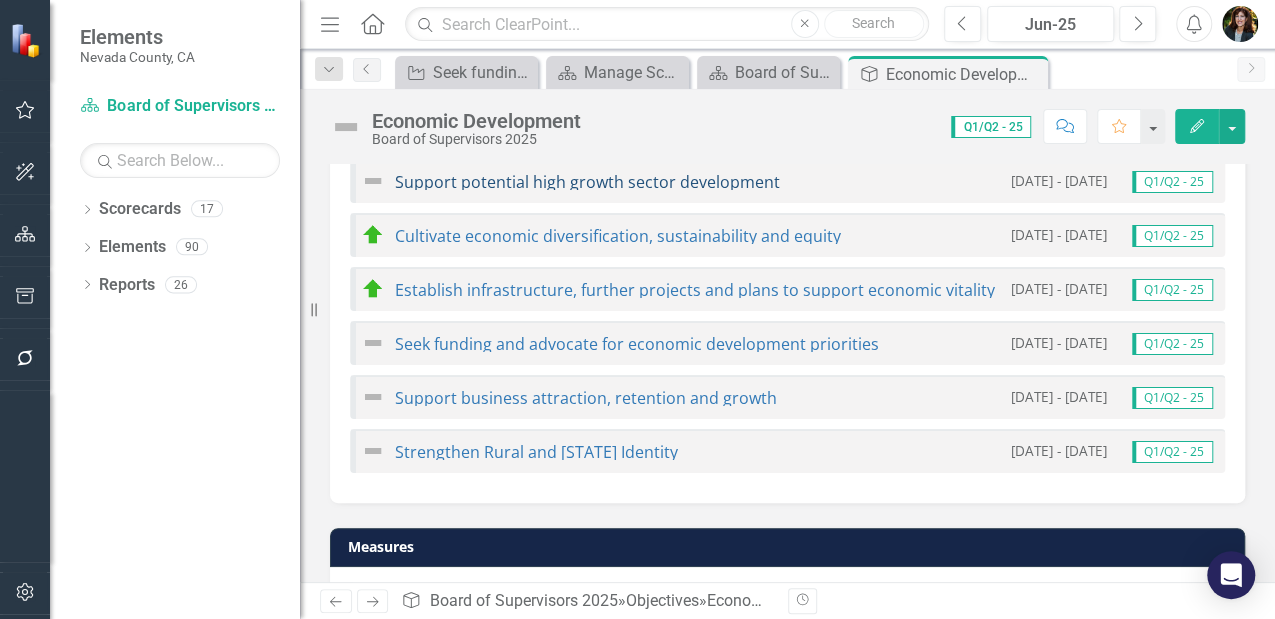 click on "Support potential high growth sector development" at bounding box center [587, 182] 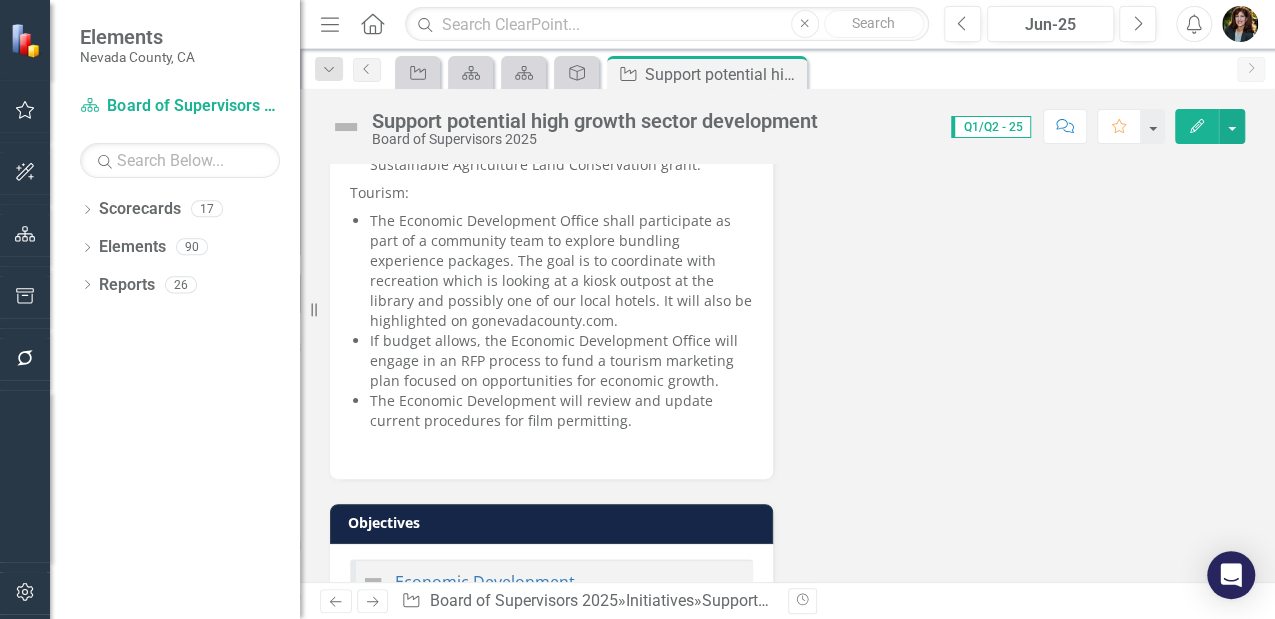 scroll, scrollTop: 2000, scrollLeft: 0, axis: vertical 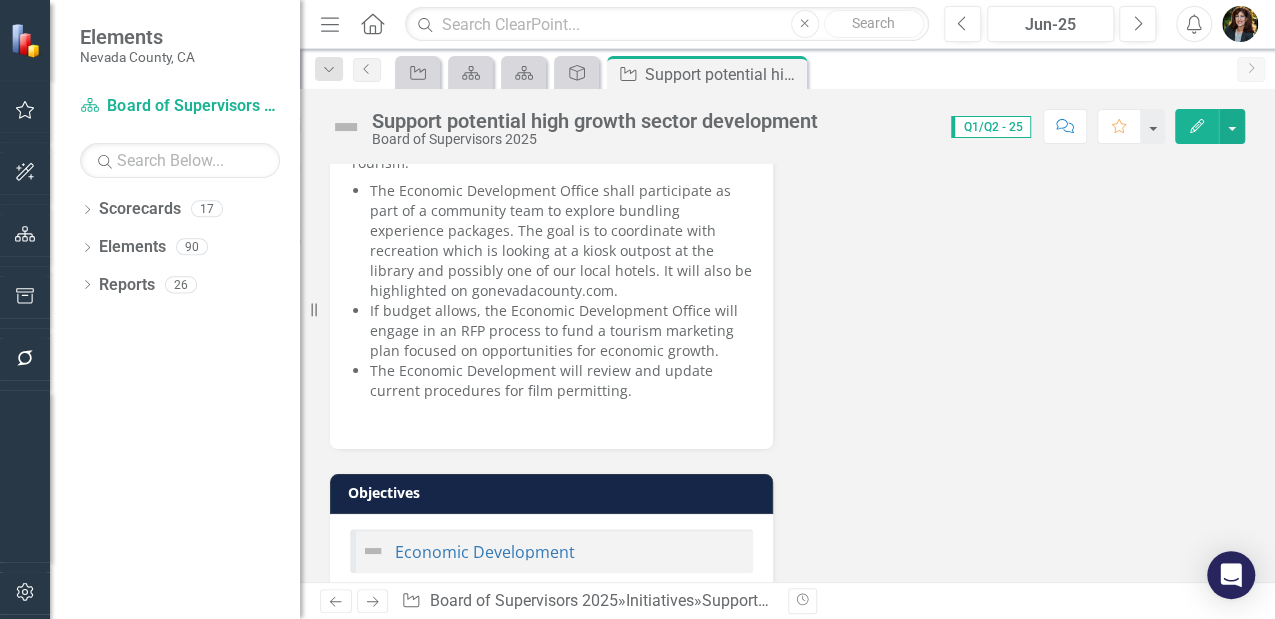 click on "If budget allows, the Economic Development Office will engage in an RFP process to fund a tourism marketing plan focused on opportunities for economic growth." at bounding box center (561, 331) 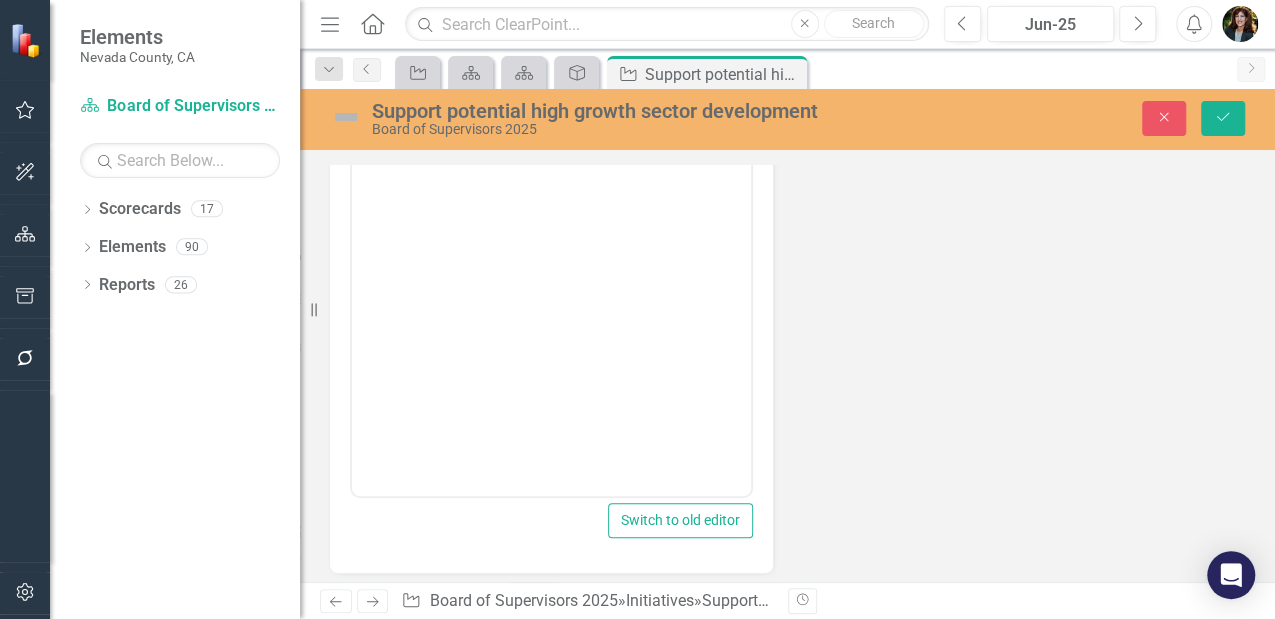 scroll, scrollTop: 1970, scrollLeft: 0, axis: vertical 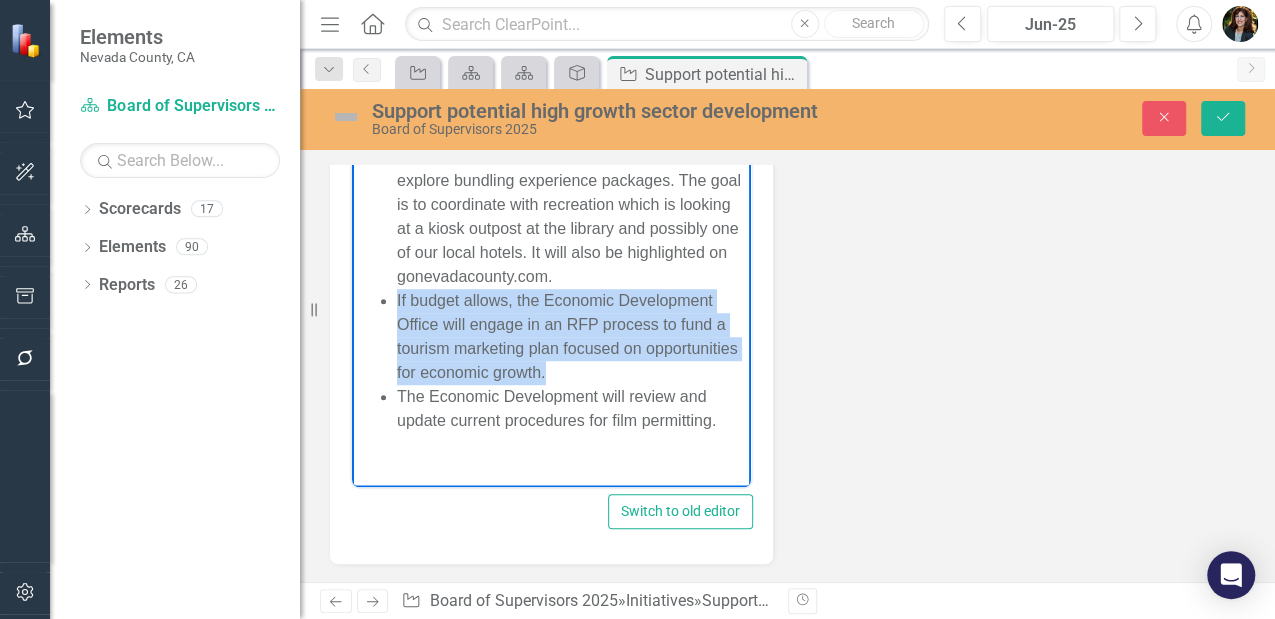drag, startPoint x: 642, startPoint y: 425, endPoint x: 397, endPoint y: 353, distance: 255.36053 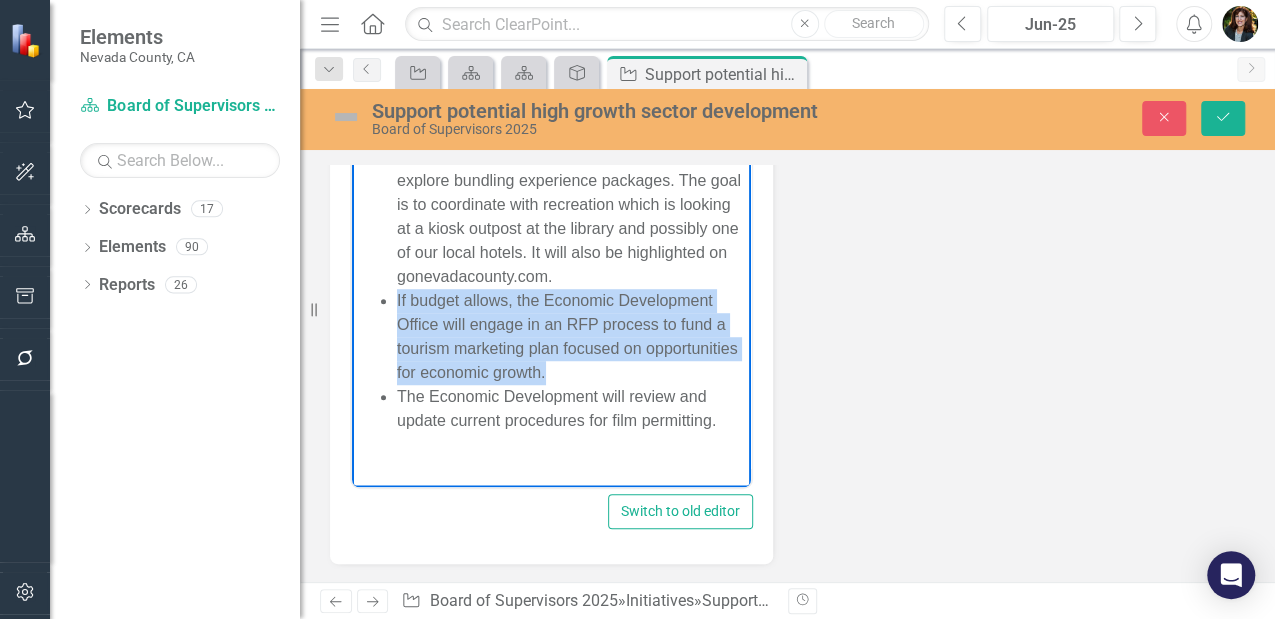 click on "If budget allows, the Economic Development Office will engage in an RFP process to fund a tourism marketing plan focused on opportunities for economic growth." at bounding box center (571, 337) 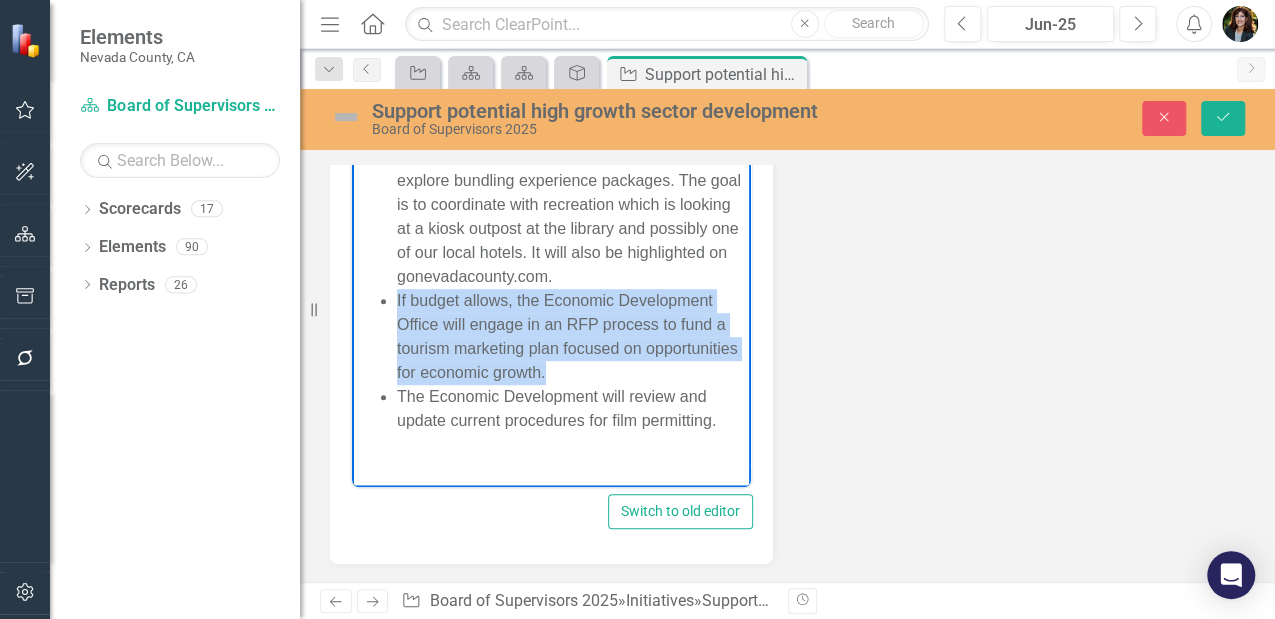 copy on "If budget allows, the Economic Development Office will engage in an RFP process to fund a tourism marketing plan focused on opportunities for economic growth." 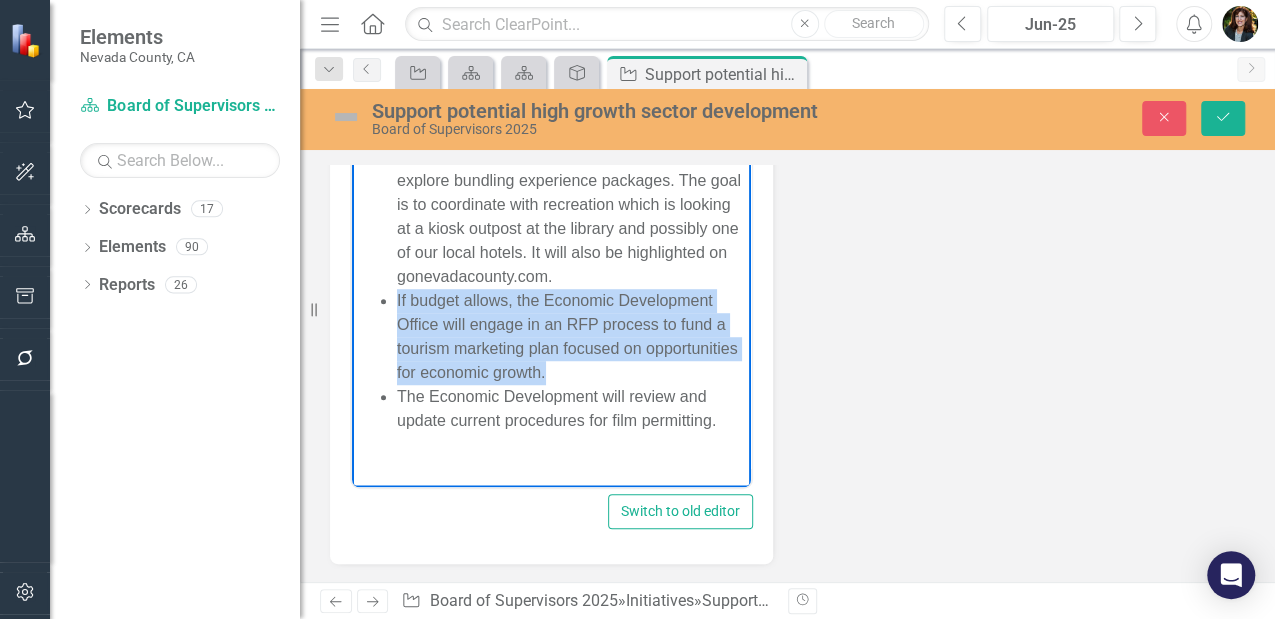 type 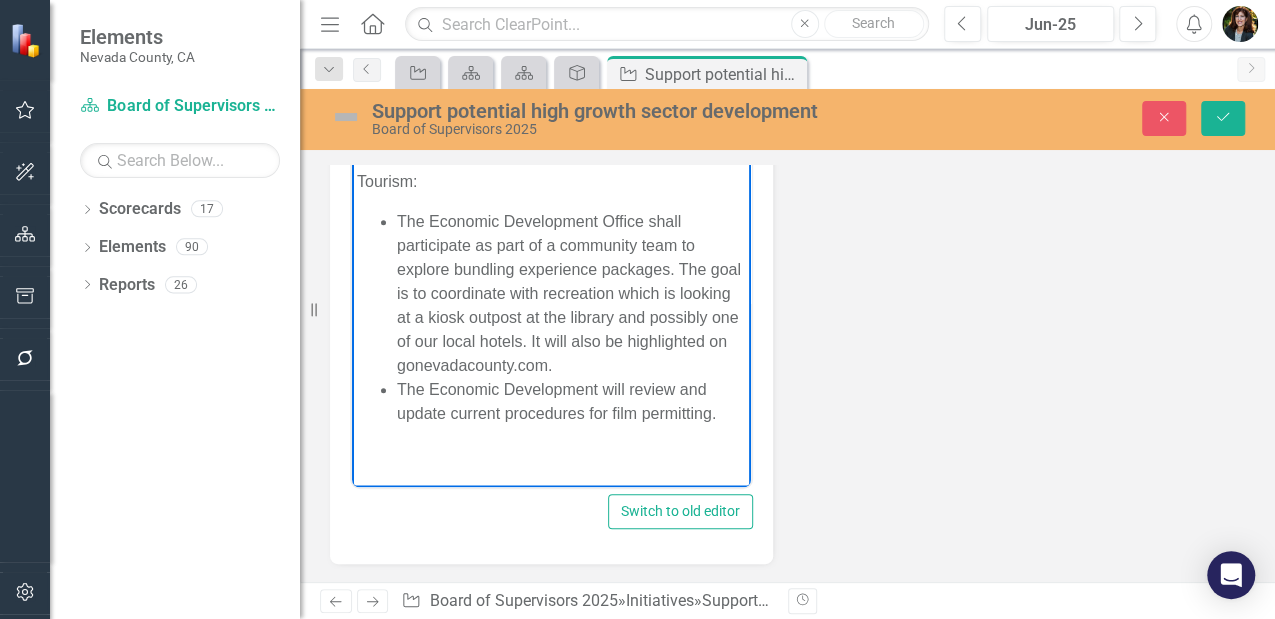 scroll, scrollTop: 644, scrollLeft: 0, axis: vertical 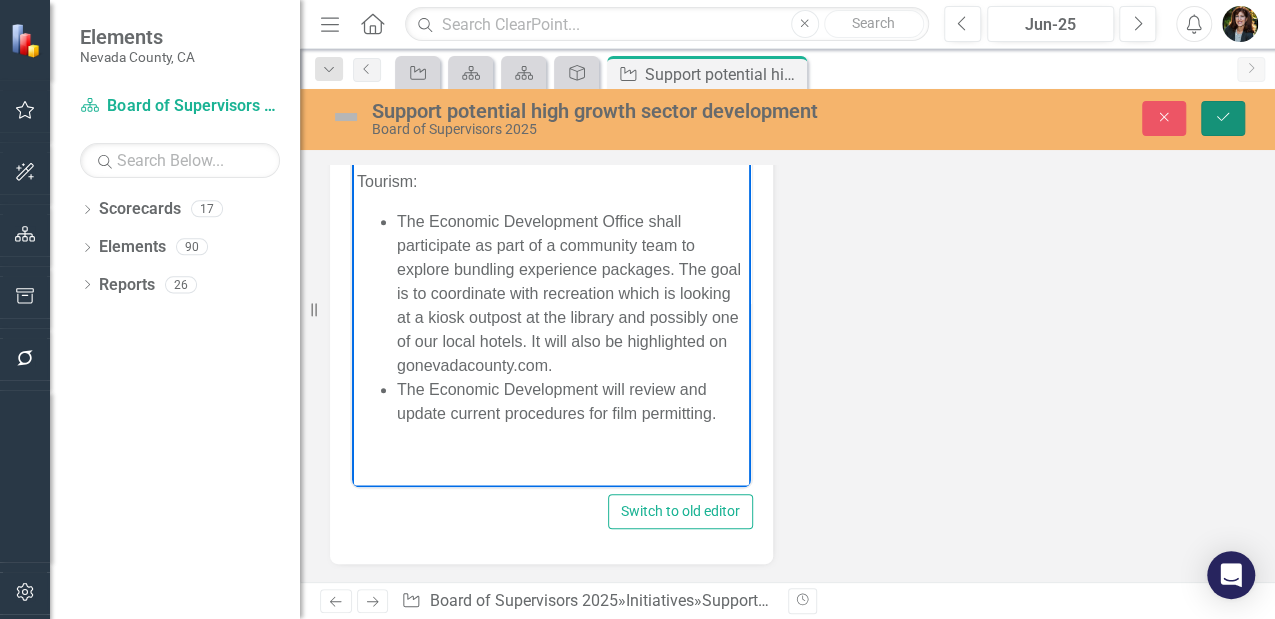 click on "Save" at bounding box center (1223, 118) 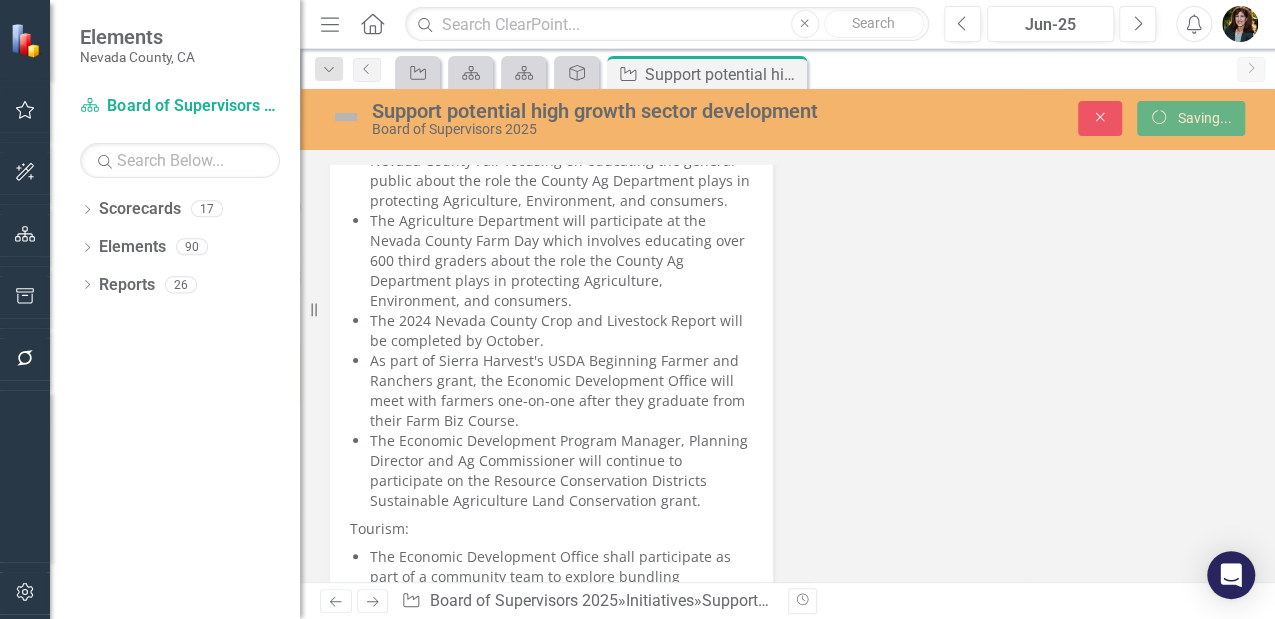scroll, scrollTop: 1626, scrollLeft: 0, axis: vertical 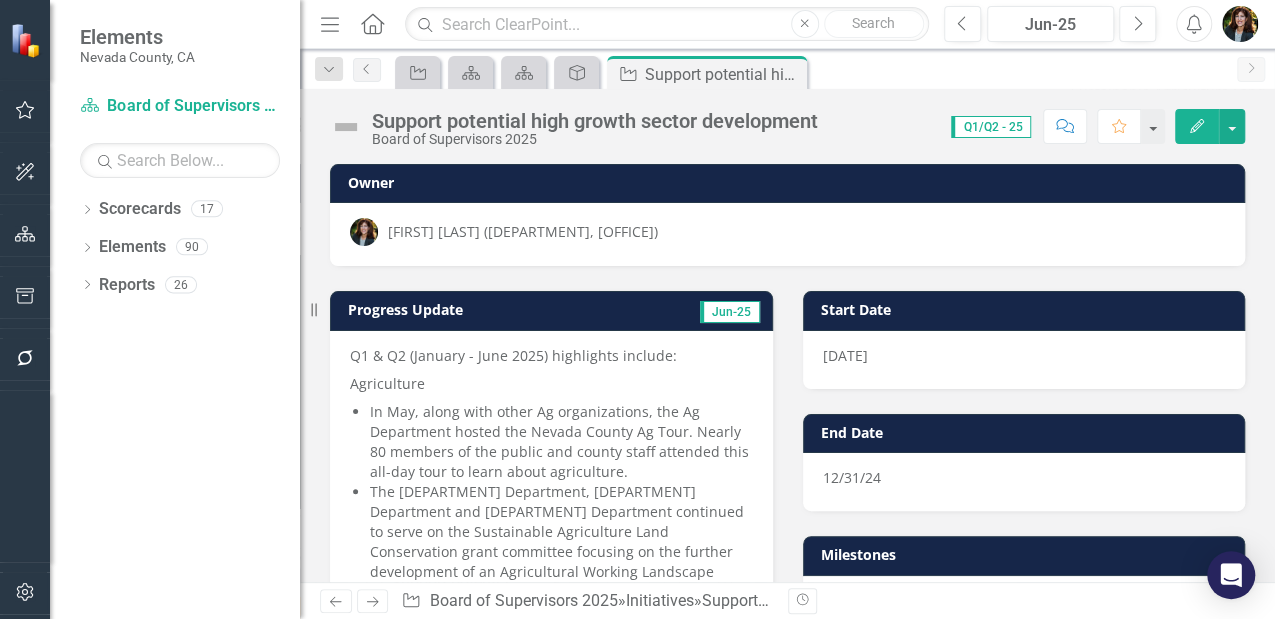 drag, startPoint x: 787, startPoint y: 70, endPoint x: 692, endPoint y: 152, distance: 125.49502 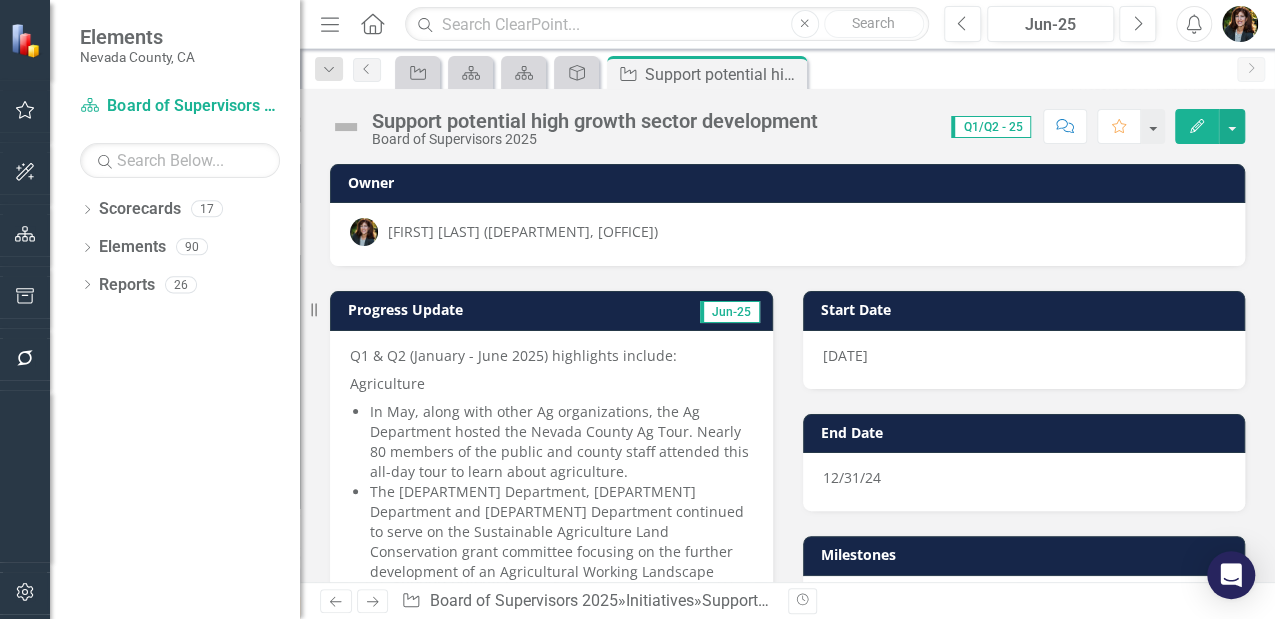click on "Close" 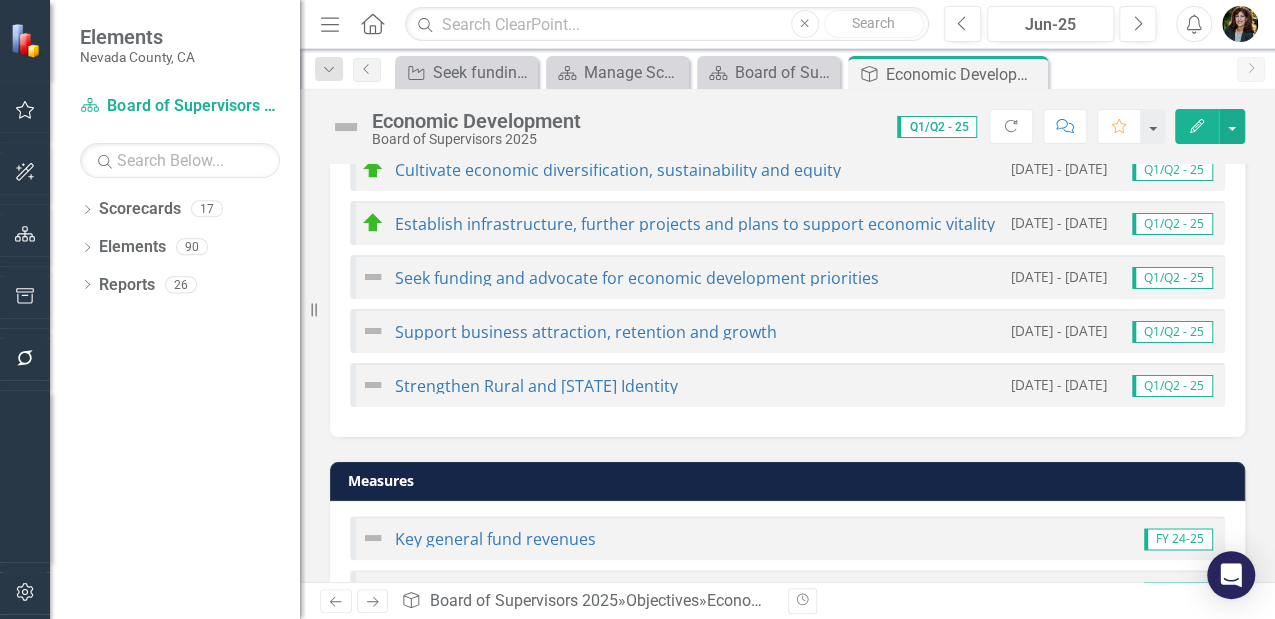scroll, scrollTop: 1266, scrollLeft: 0, axis: vertical 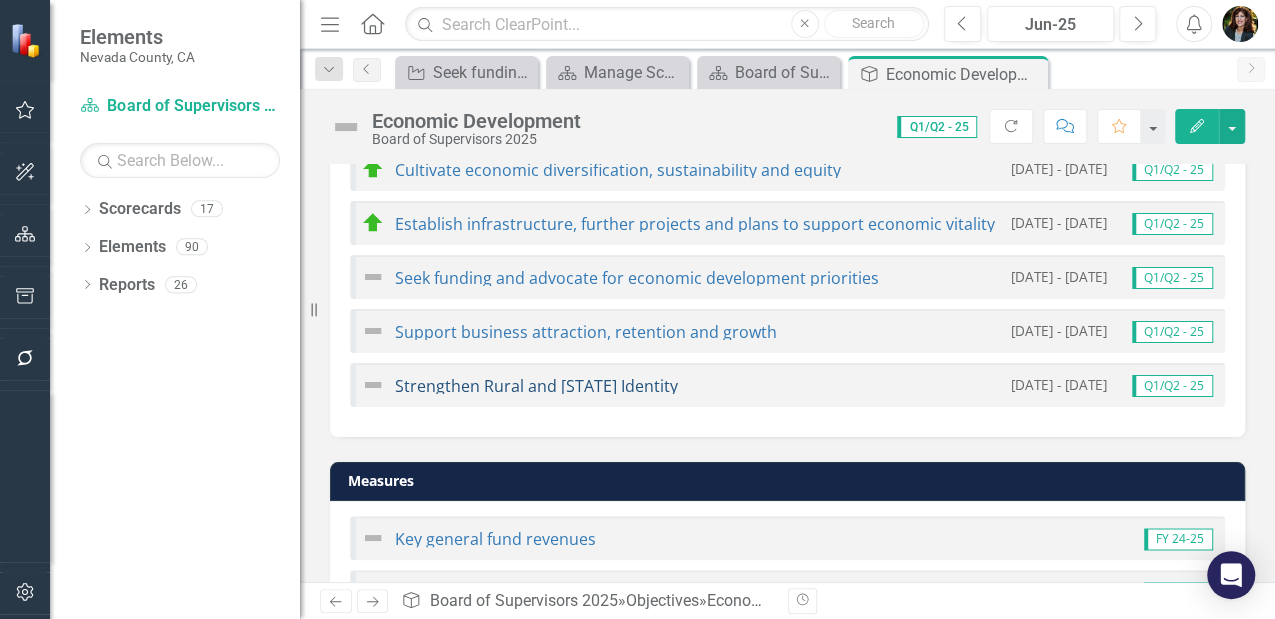 click on "Strengthen Rural and [STATE] Identity" at bounding box center [536, 386] 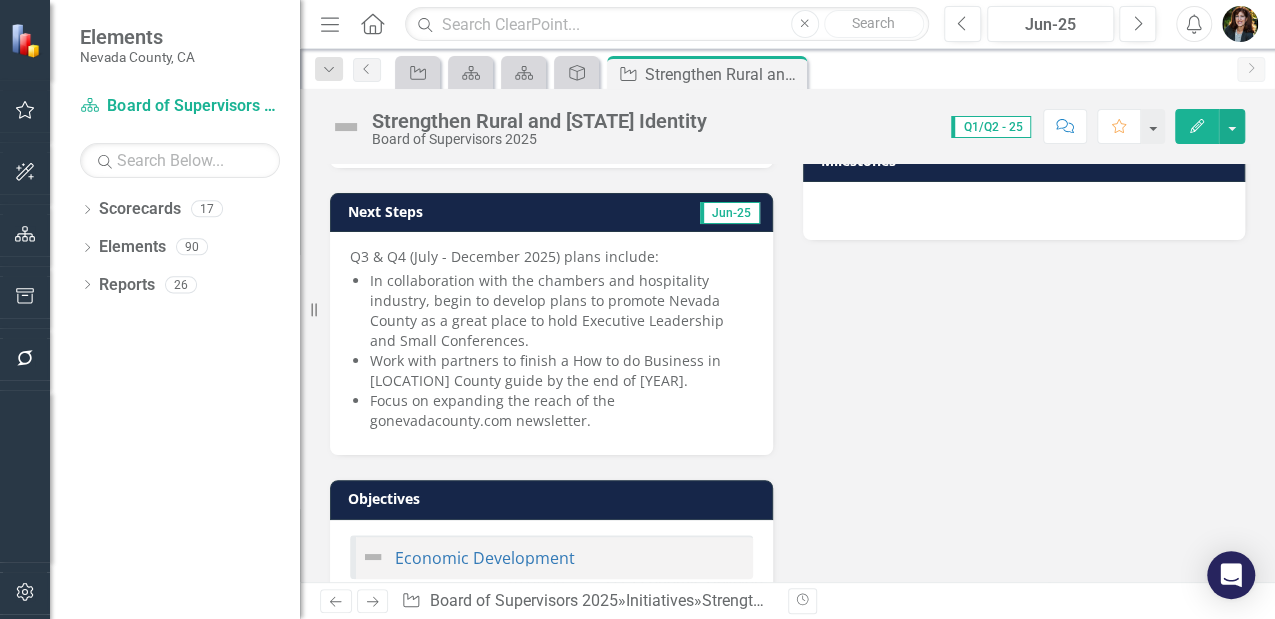 scroll, scrollTop: 400, scrollLeft: 0, axis: vertical 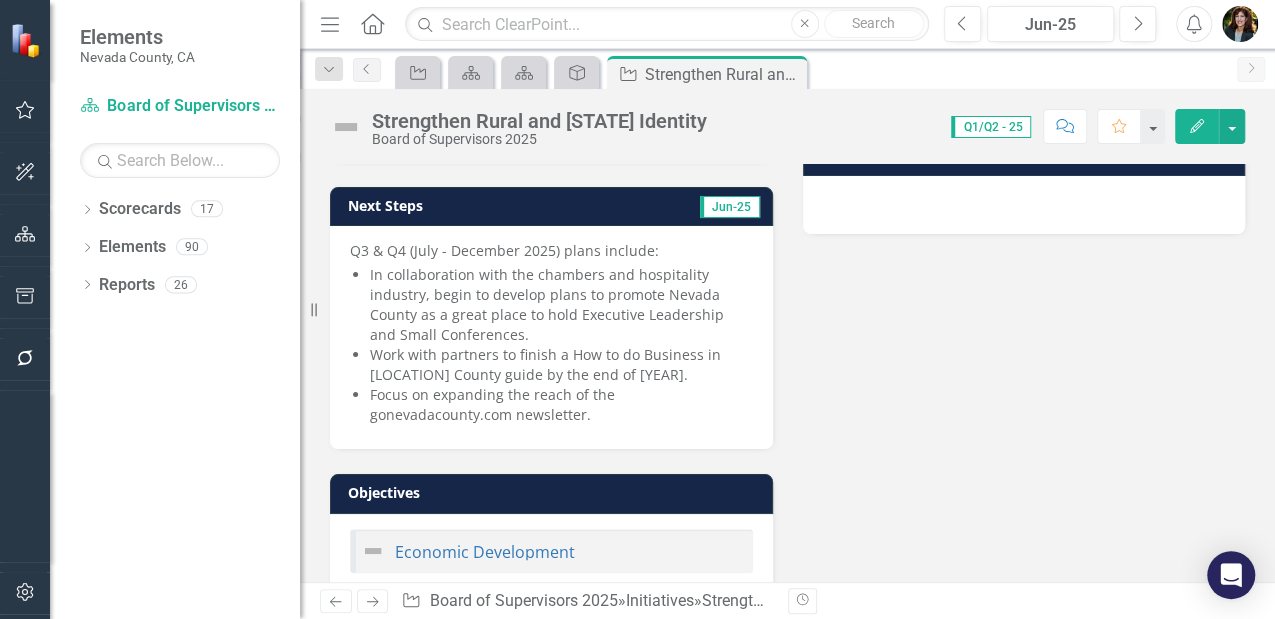 click on "Focus on expanding the reach of the gonevadacounty.com newsletter." at bounding box center [561, 405] 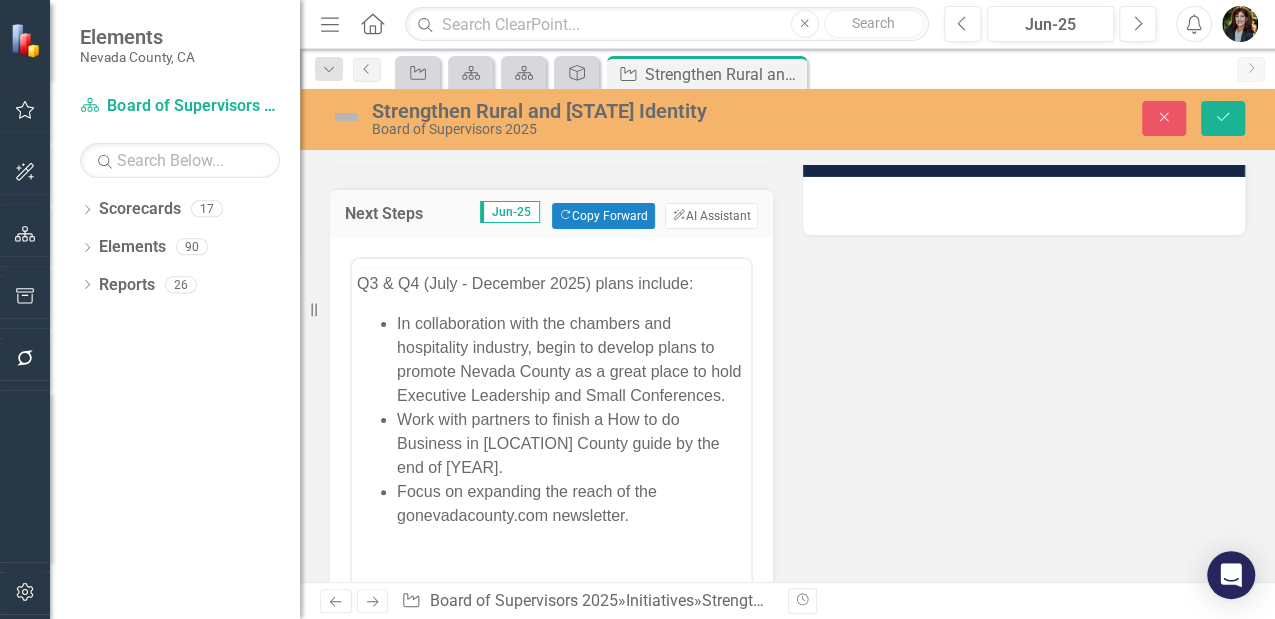 scroll, scrollTop: 0, scrollLeft: 0, axis: both 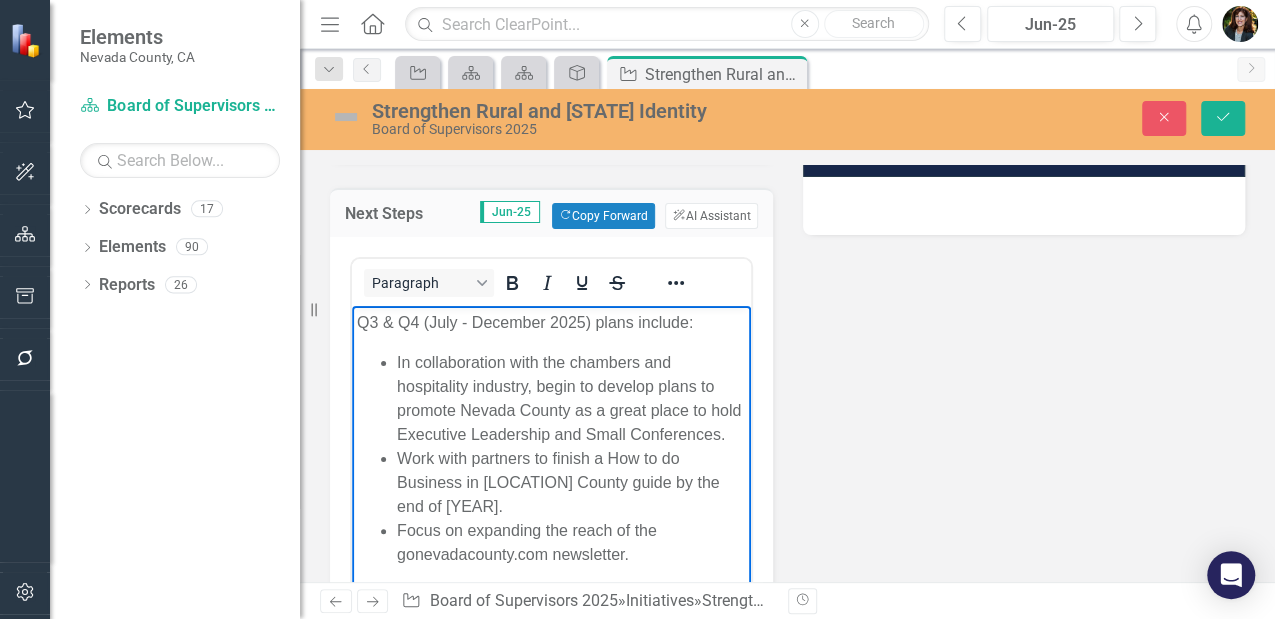 click on "In collaboration with the chambers and hospitality industry, begin to develop plans to promote Nevada County as a great place to hold Executive Leadership and Small Conferences." at bounding box center [571, 399] 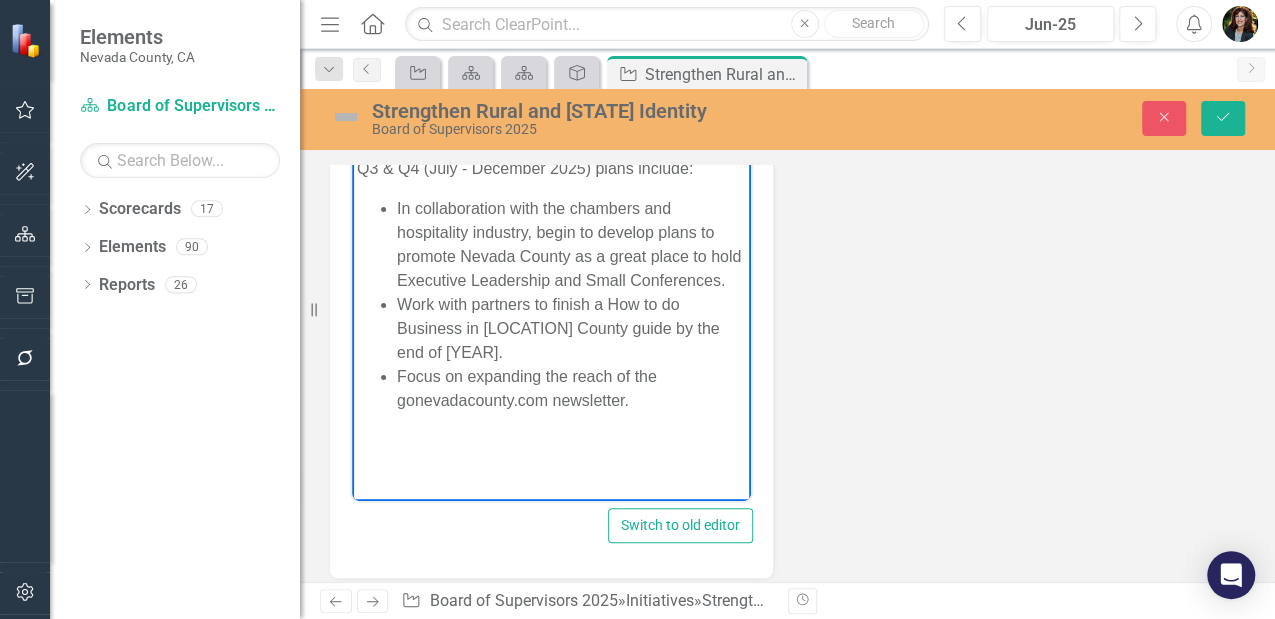 scroll, scrollTop: 600, scrollLeft: 0, axis: vertical 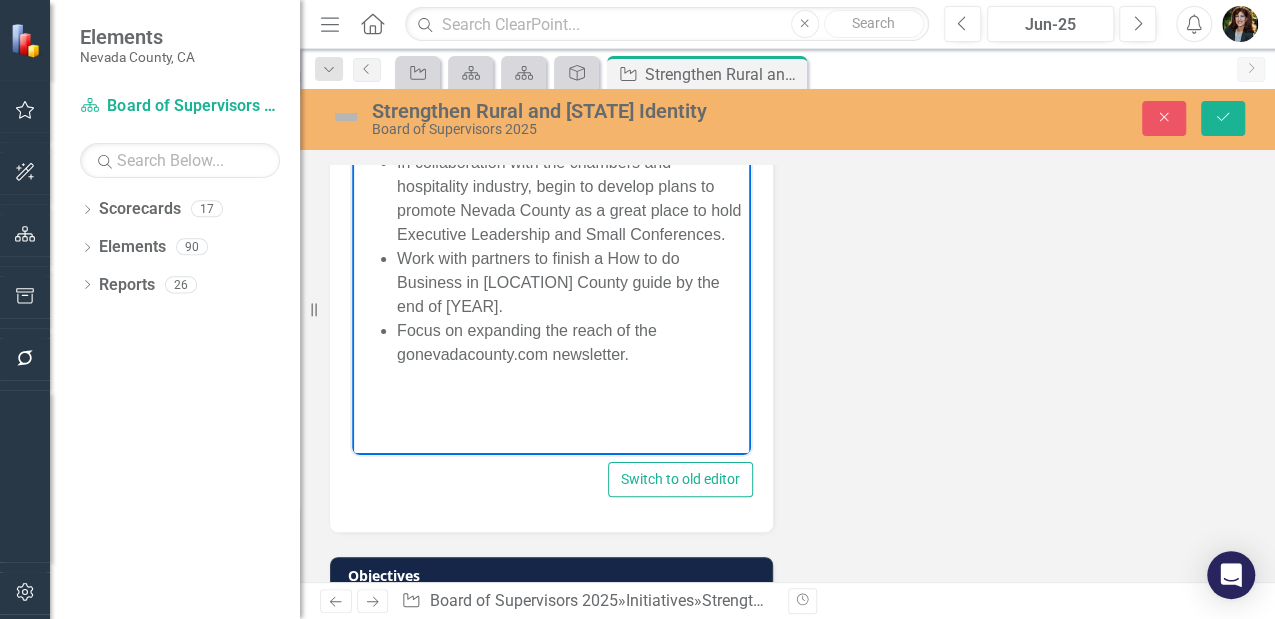 click on "Focus on expanding the reach of the gonevadacounty.com newsletter." at bounding box center [571, 343] 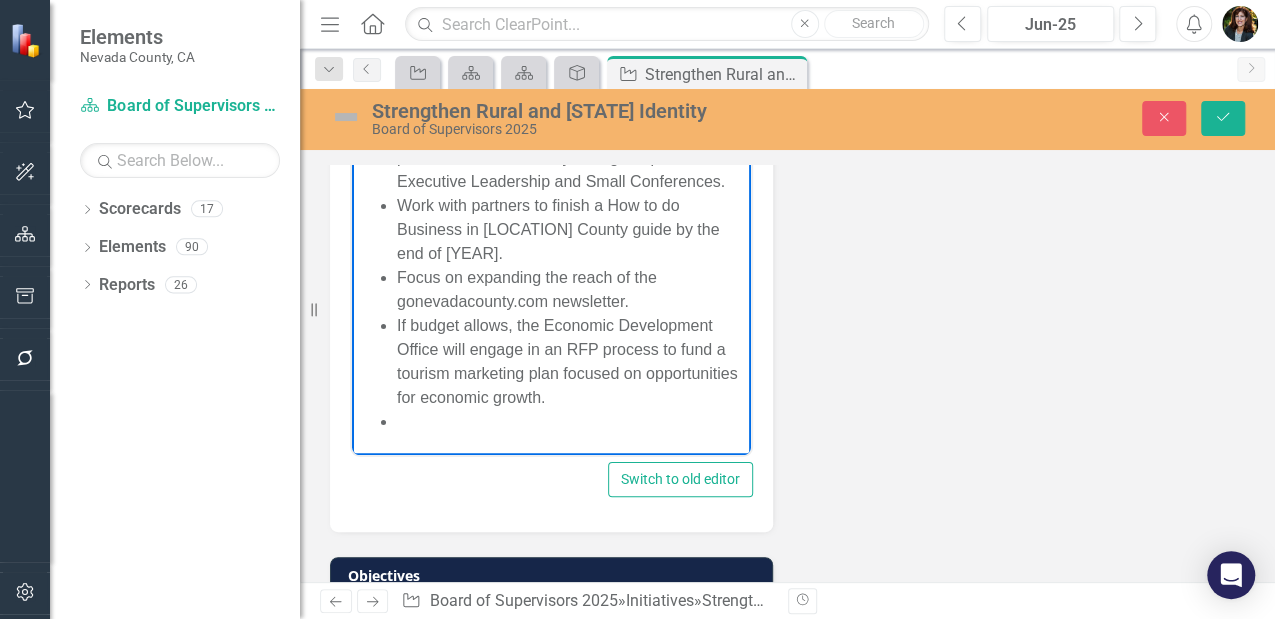 scroll, scrollTop: 52, scrollLeft: 0, axis: vertical 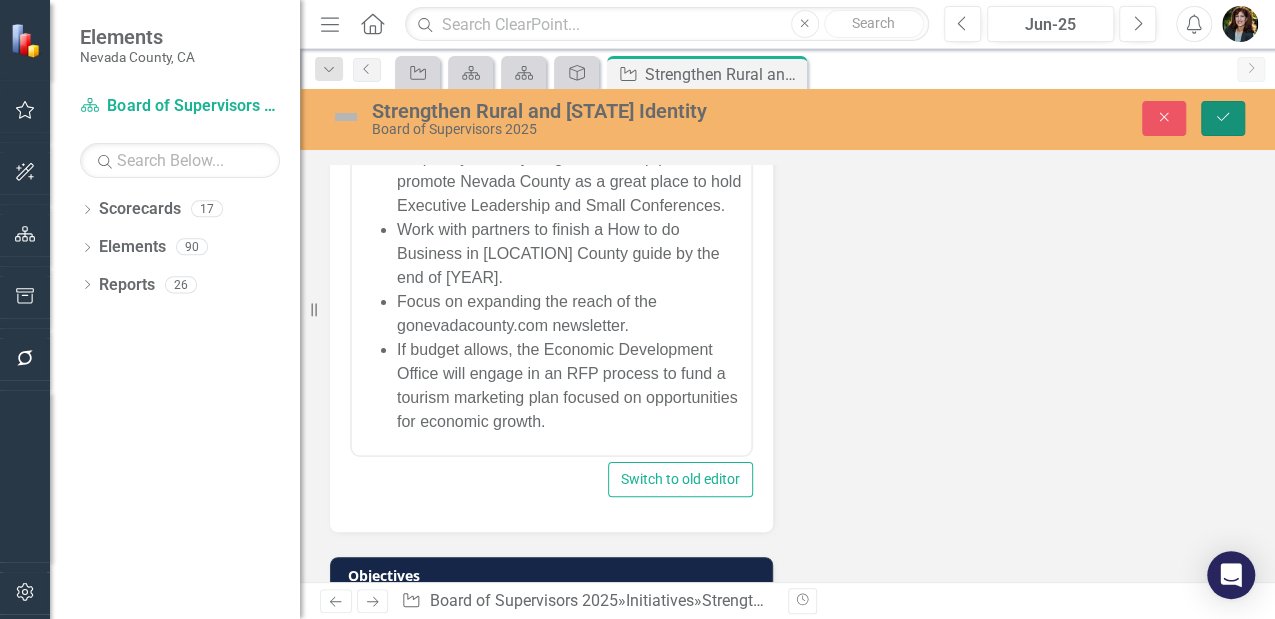 click on "Save" 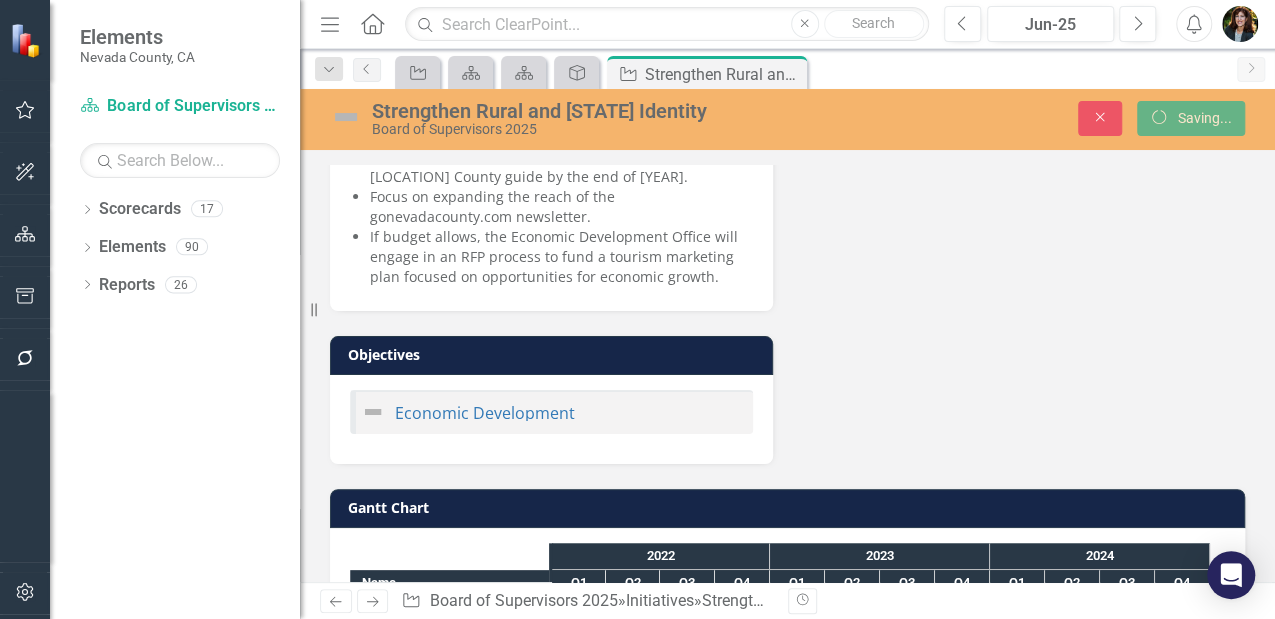 scroll, scrollTop: 590, scrollLeft: 0, axis: vertical 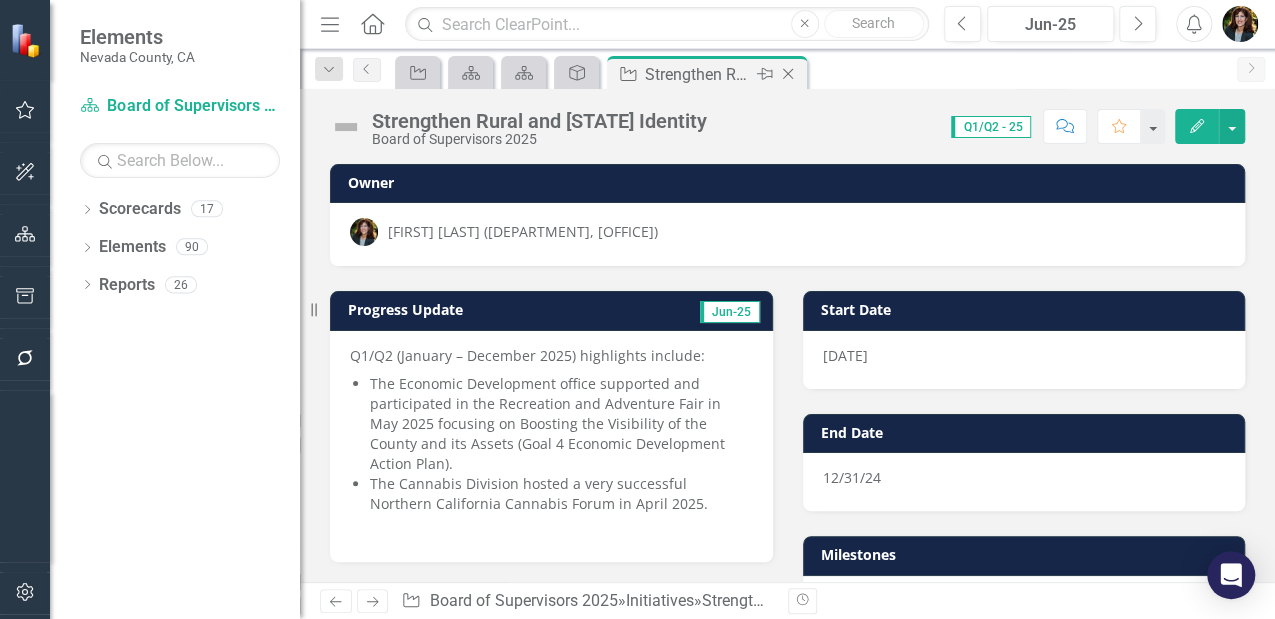 click on "Close" 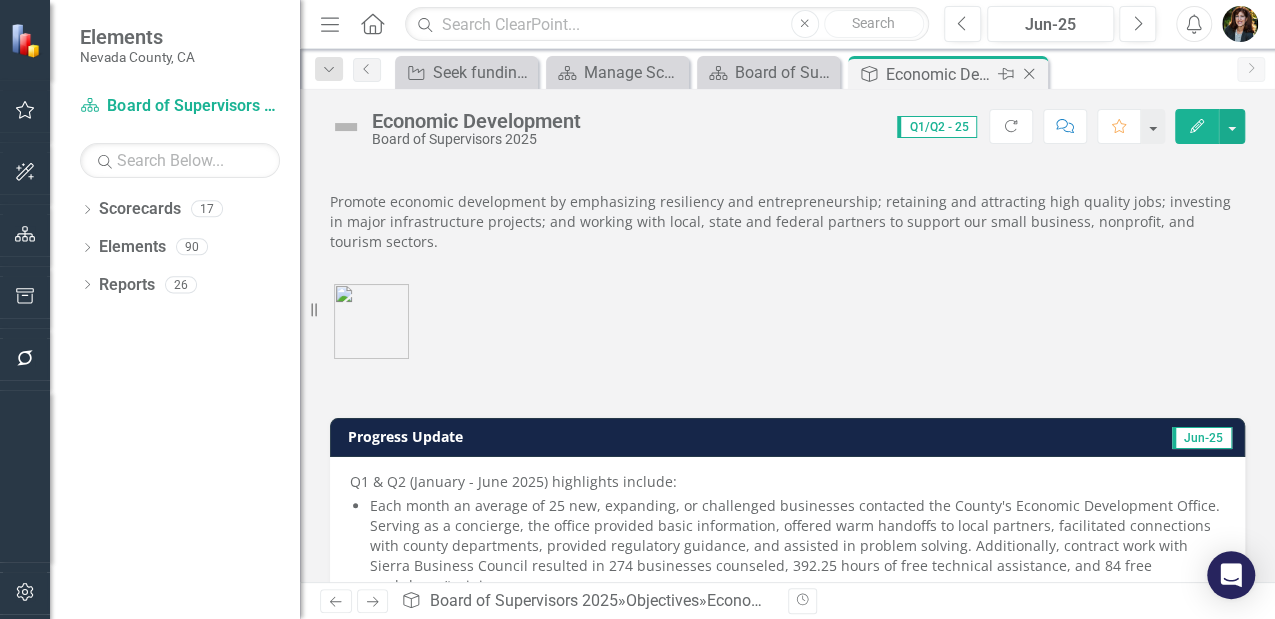 click on "Economic Development" at bounding box center (939, 74) 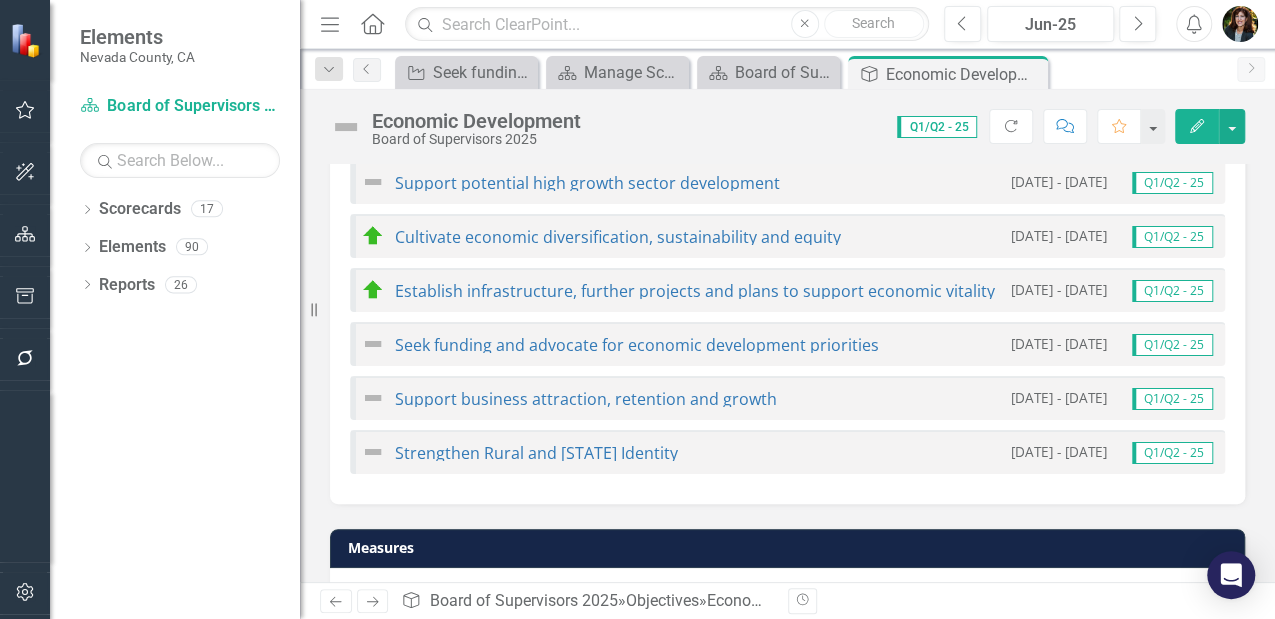 scroll, scrollTop: 1200, scrollLeft: 0, axis: vertical 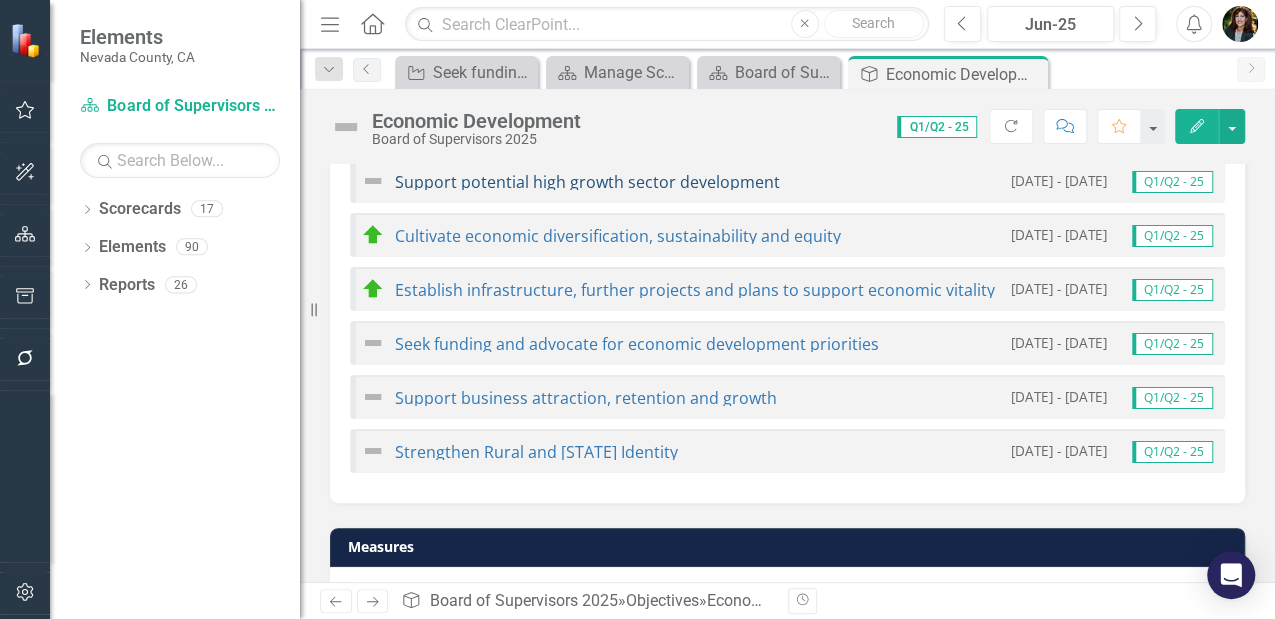 click on "Support potential high growth sector development" at bounding box center (587, 182) 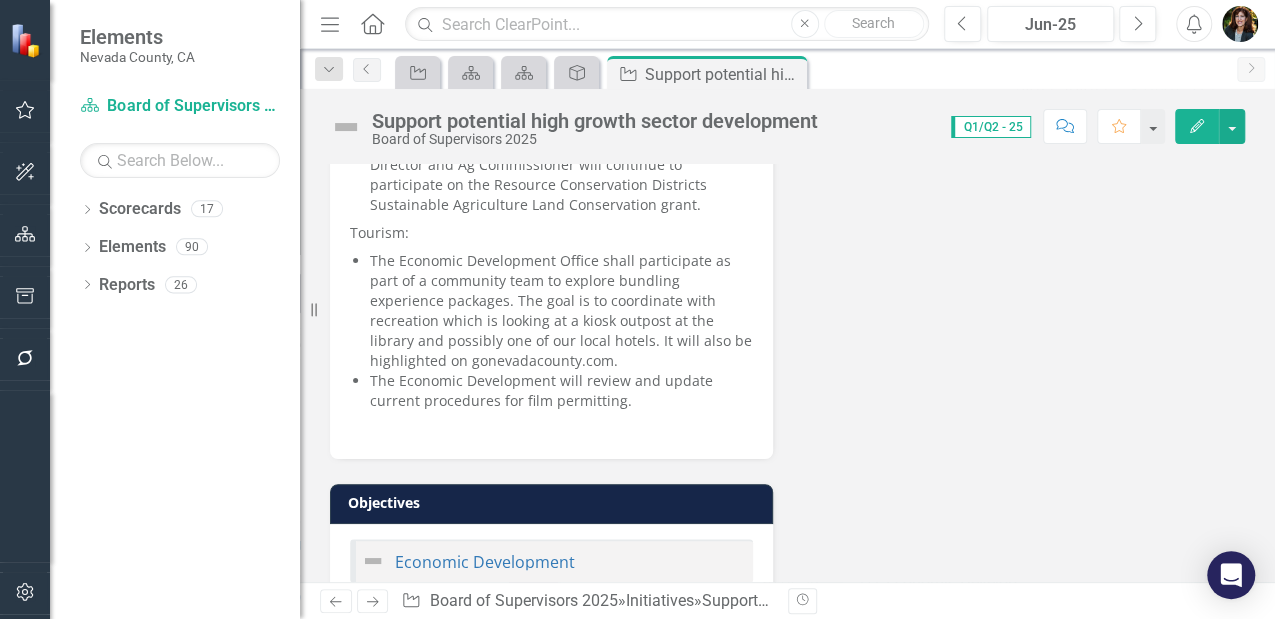 scroll, scrollTop: 1933, scrollLeft: 0, axis: vertical 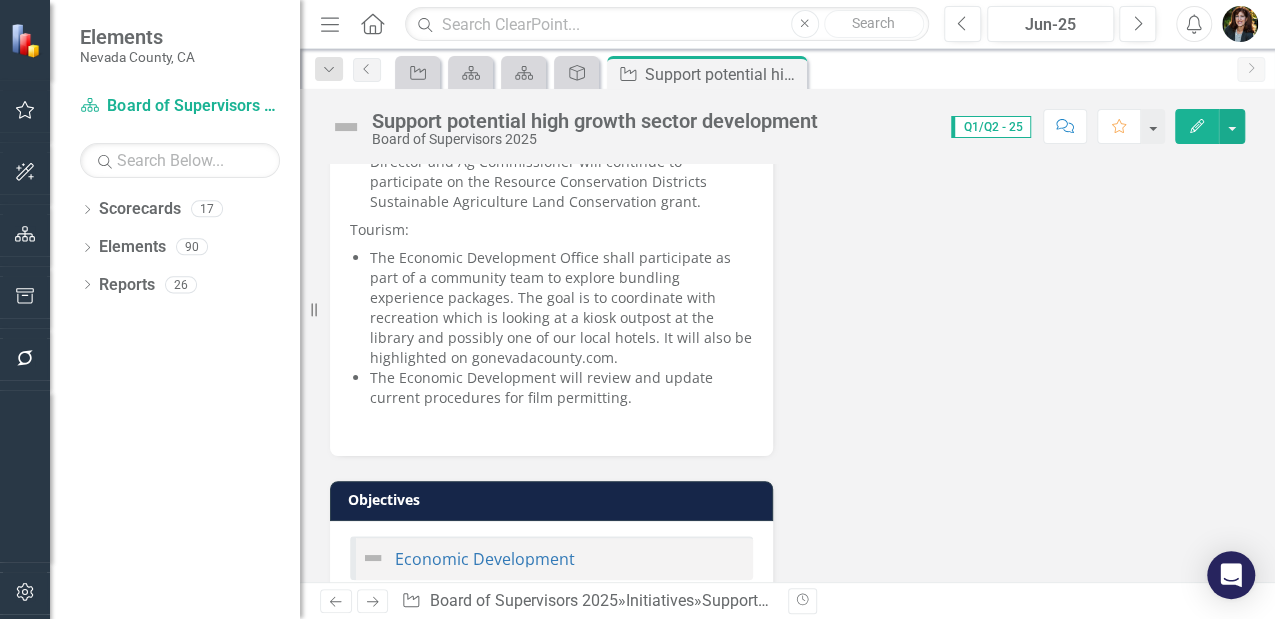 click on "The Economic Development will review and update current procedures for film permitting." at bounding box center (561, 388) 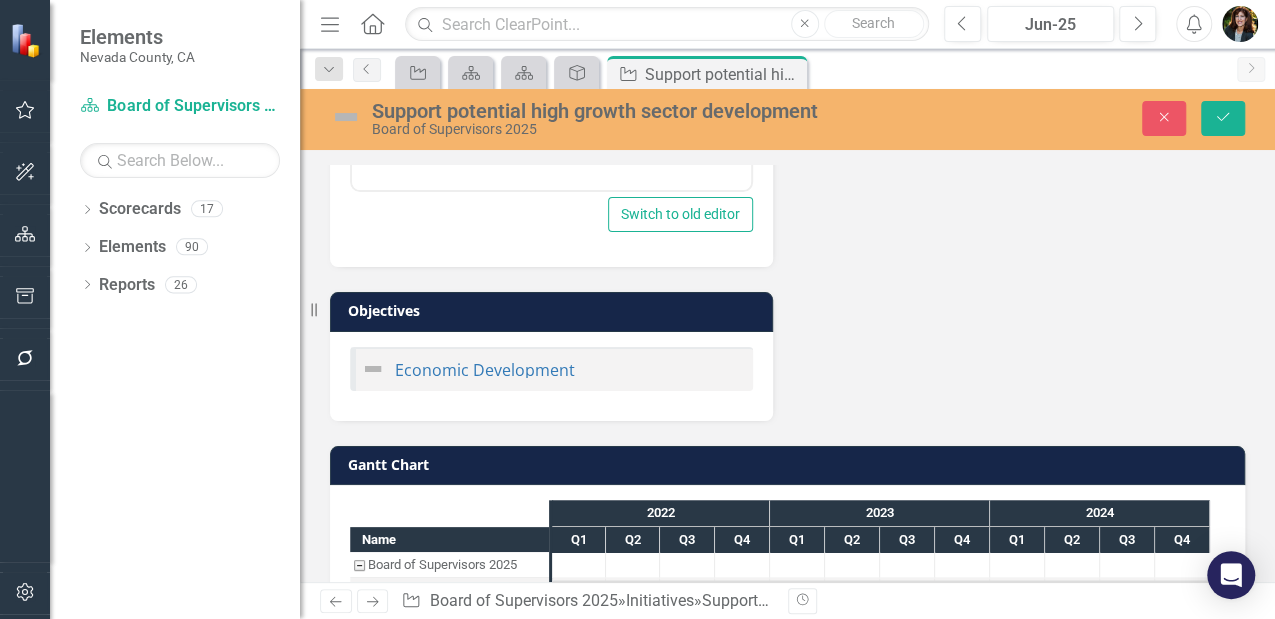 scroll, scrollTop: 1943, scrollLeft: 0, axis: vertical 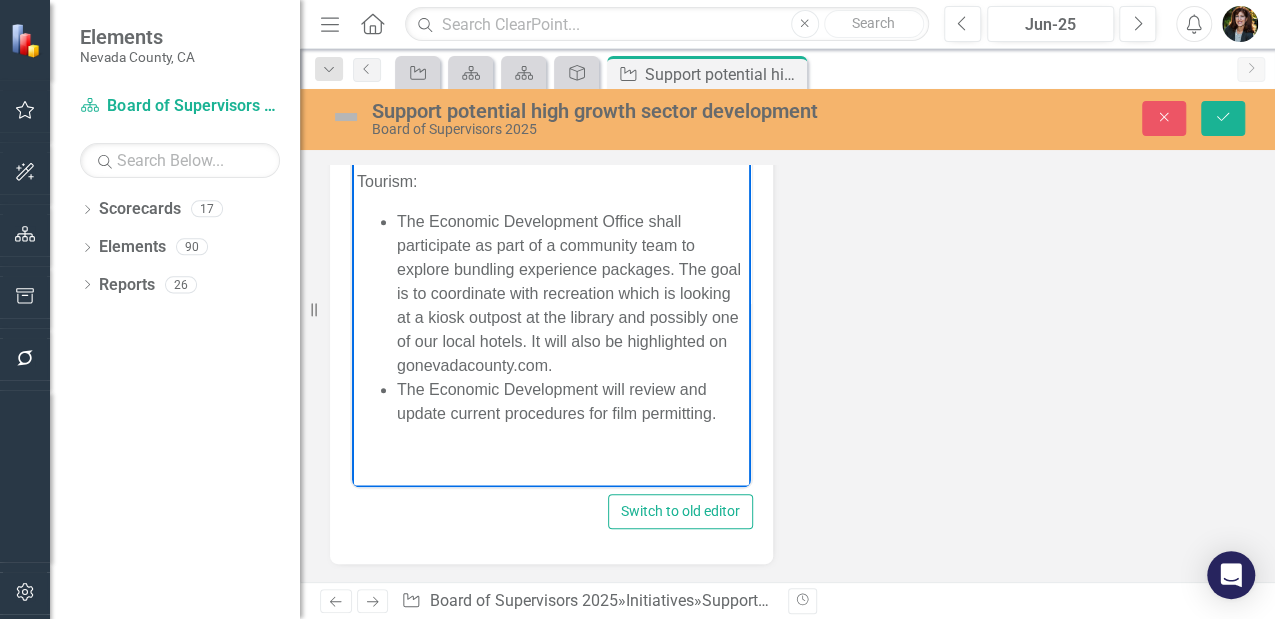 click on "The Economic Development will review and update current procedures for film permitting." at bounding box center (571, 402) 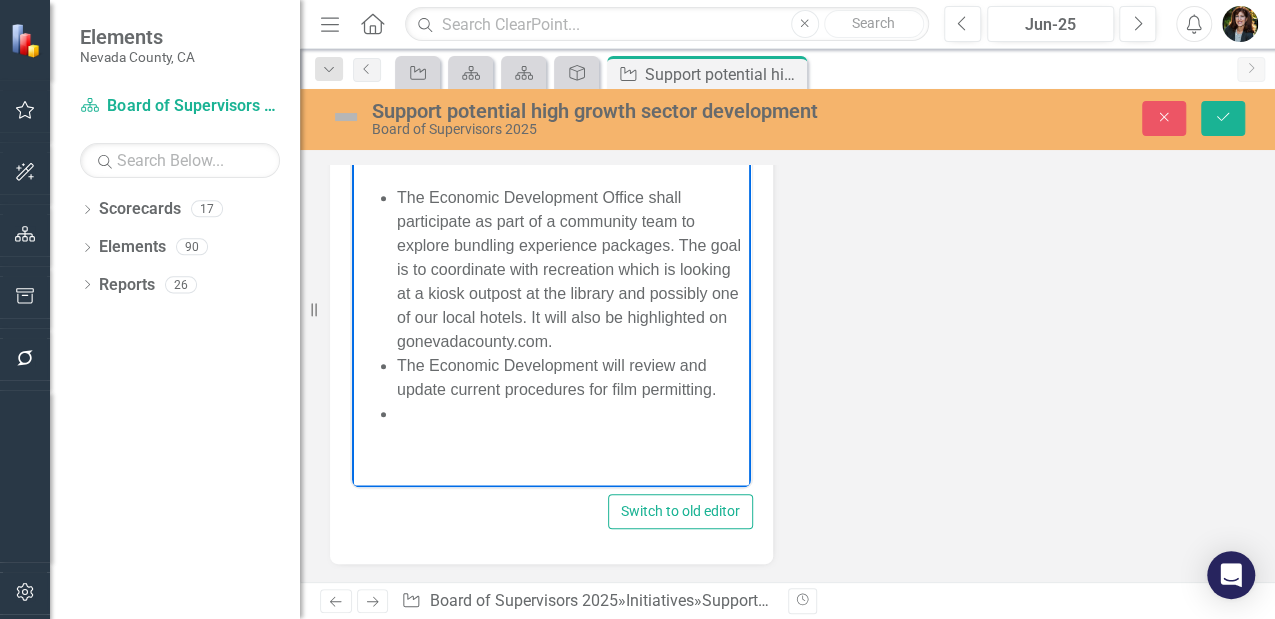 type 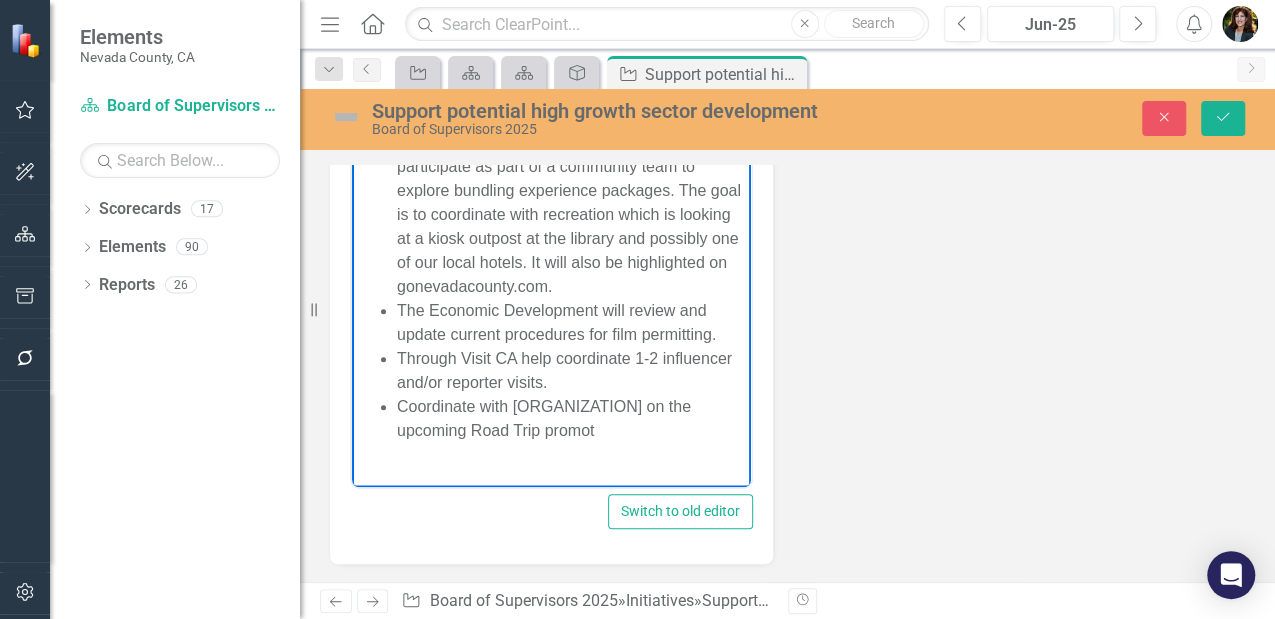 scroll, scrollTop: 700, scrollLeft: 0, axis: vertical 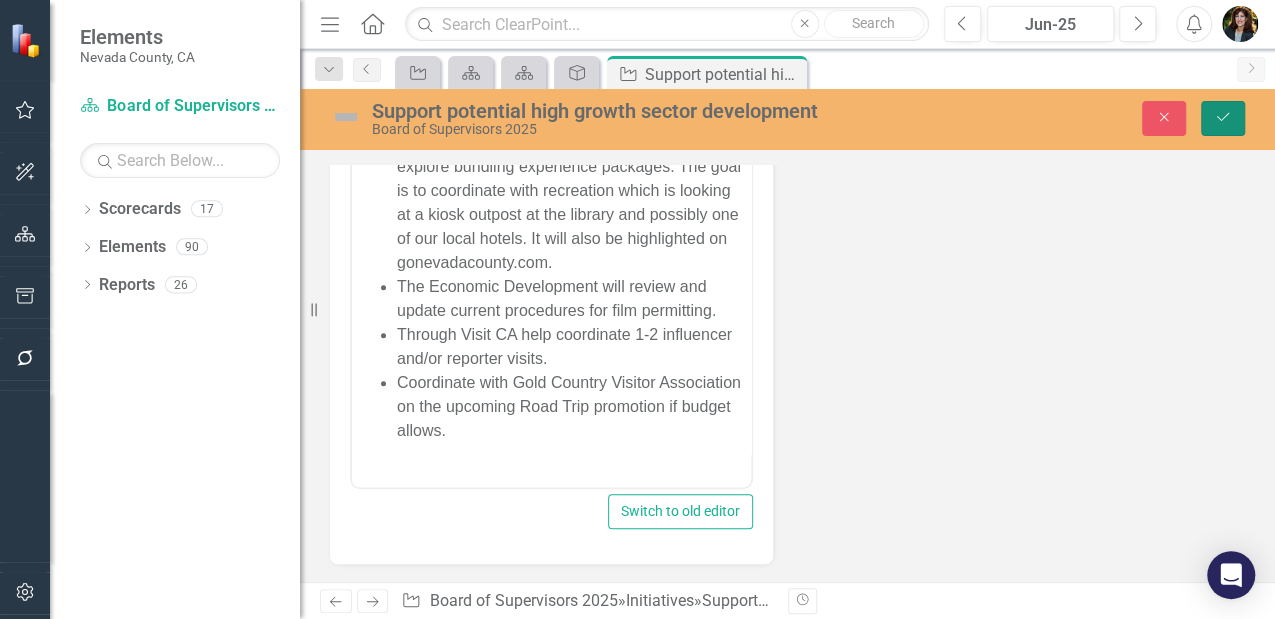 click on "Save" 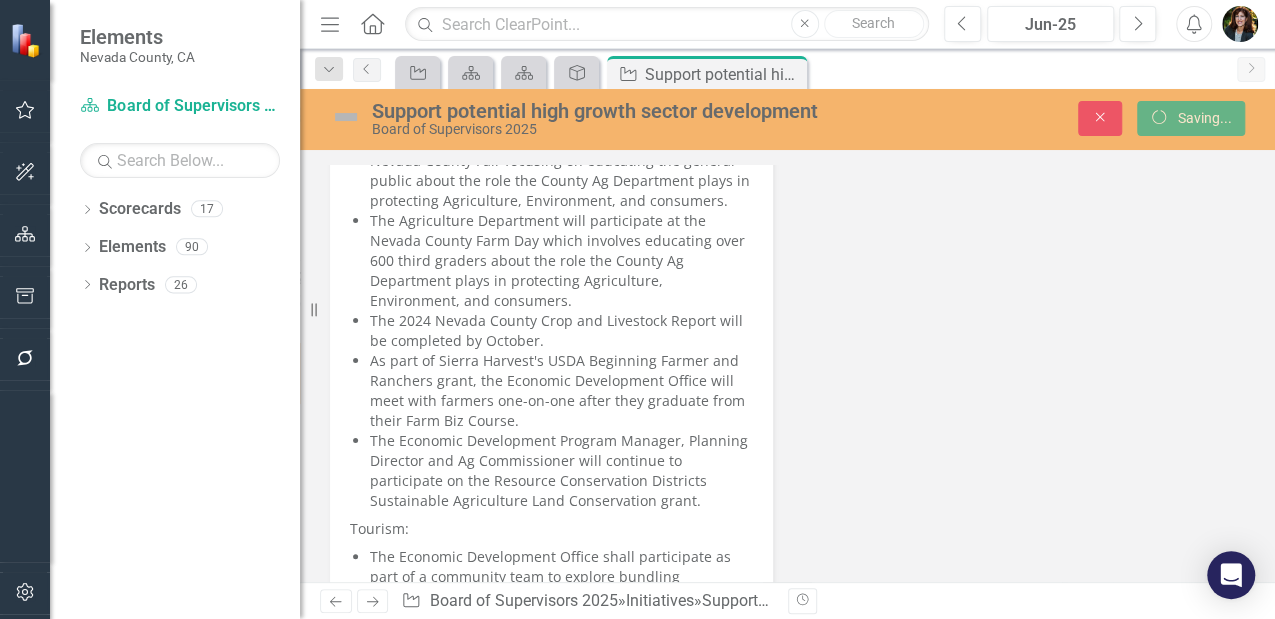 scroll, scrollTop: 1626, scrollLeft: 0, axis: vertical 